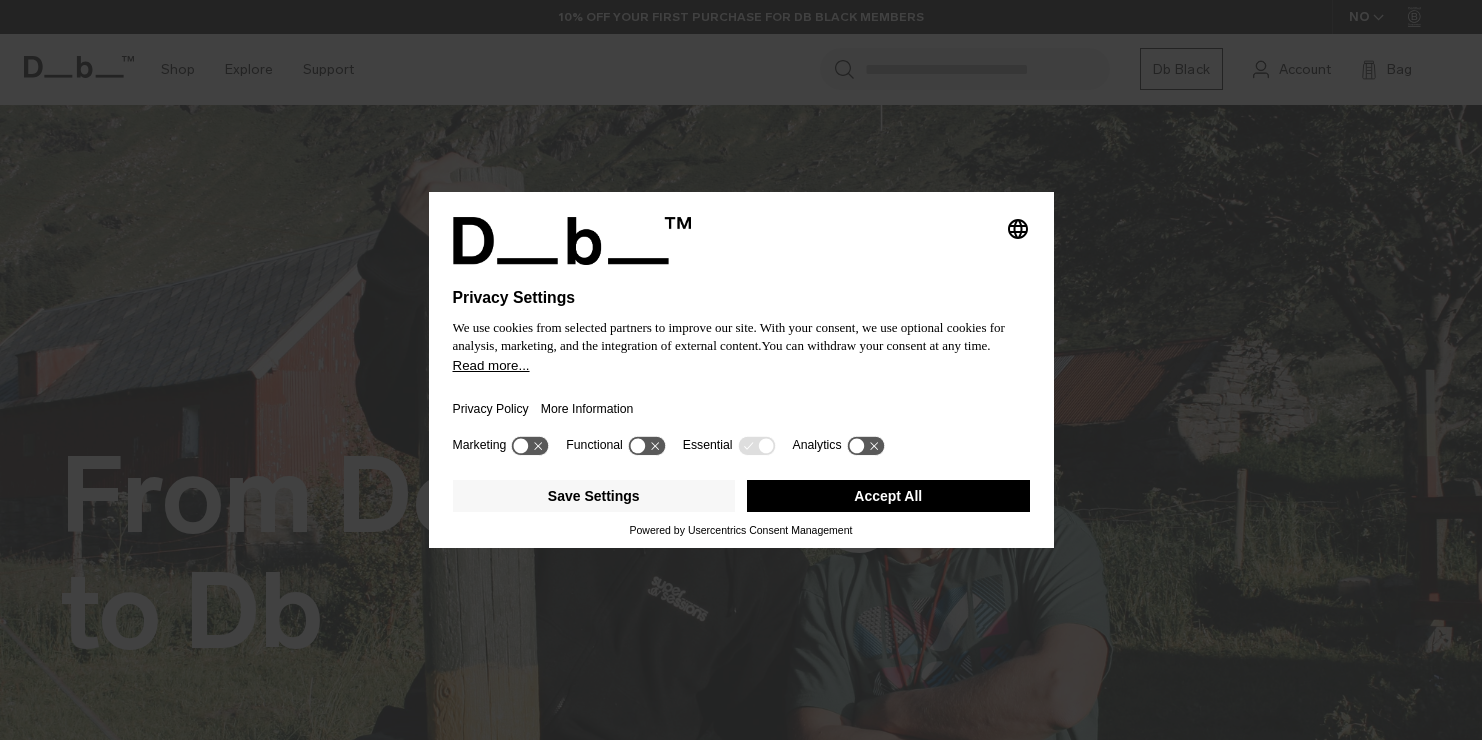 scroll, scrollTop: 0, scrollLeft: 0, axis: both 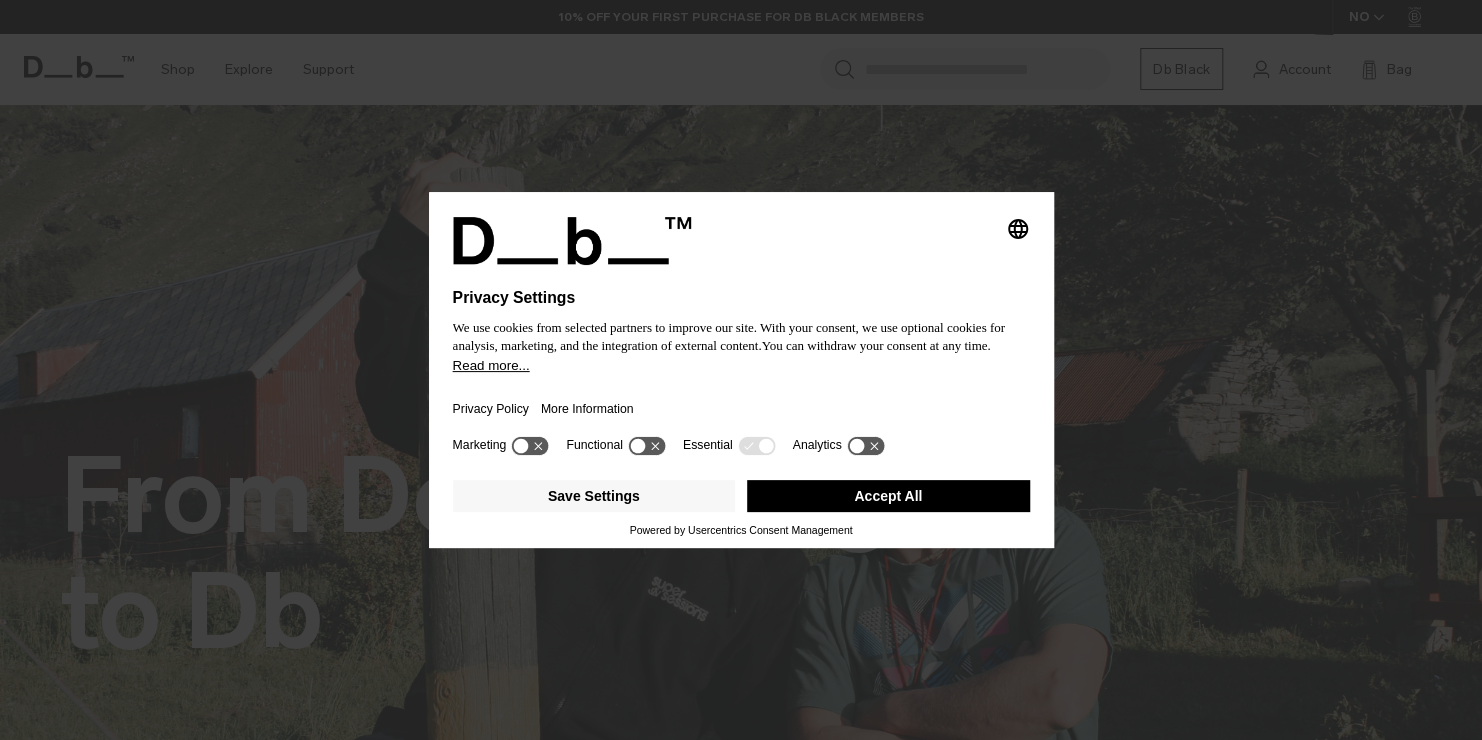 click on "Selecting an option will immediately change the language Privacy Settings We use cookies from selected partners to improve our site. With your consent, we use optional cookies for analysis, marketing, and the integration of external content.  You can withdraw your consent at any time. Read more... Privacy Policy More Information Marketing Functional Essential Analytics Save Settings Accept All Powered by   Usercentrics Consent Management" at bounding box center [741, 370] 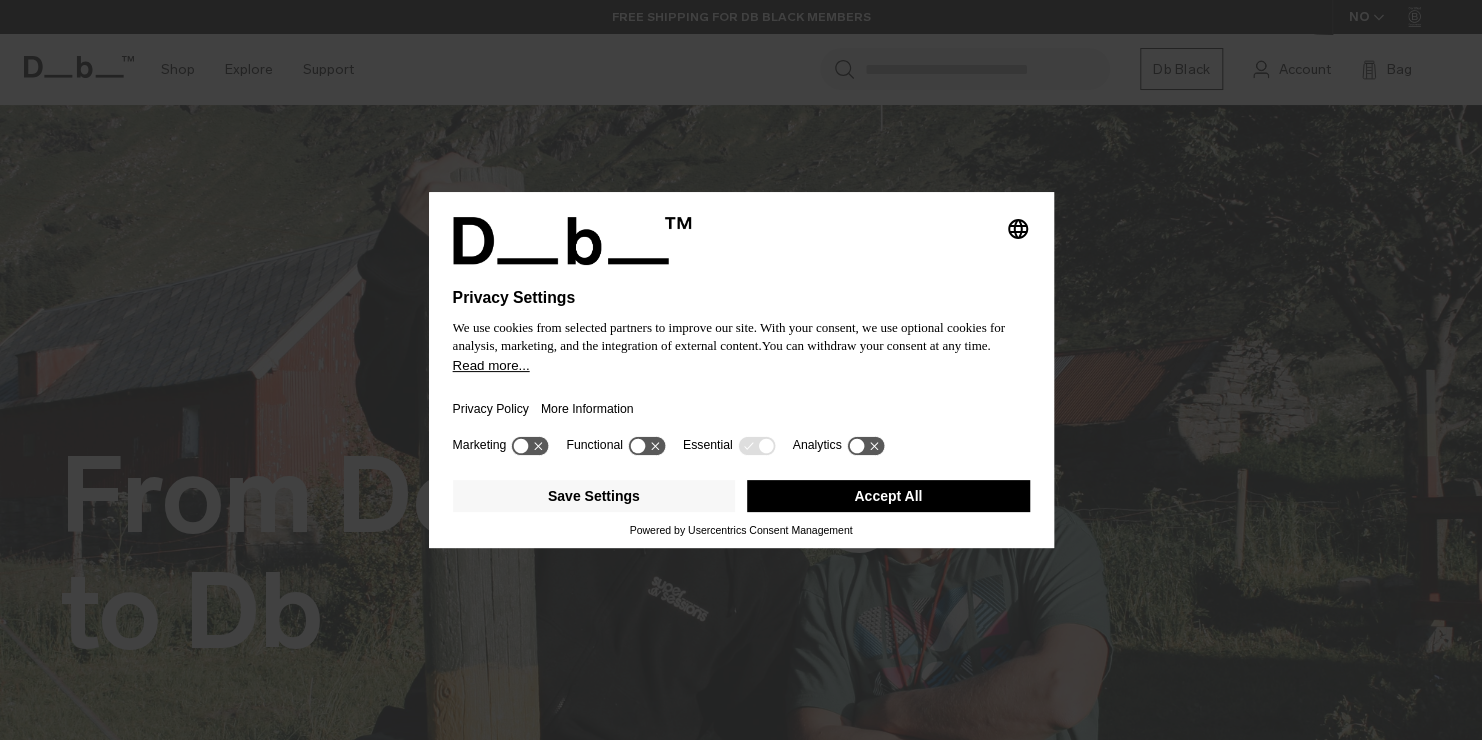 click on "Accept All" at bounding box center [888, 496] 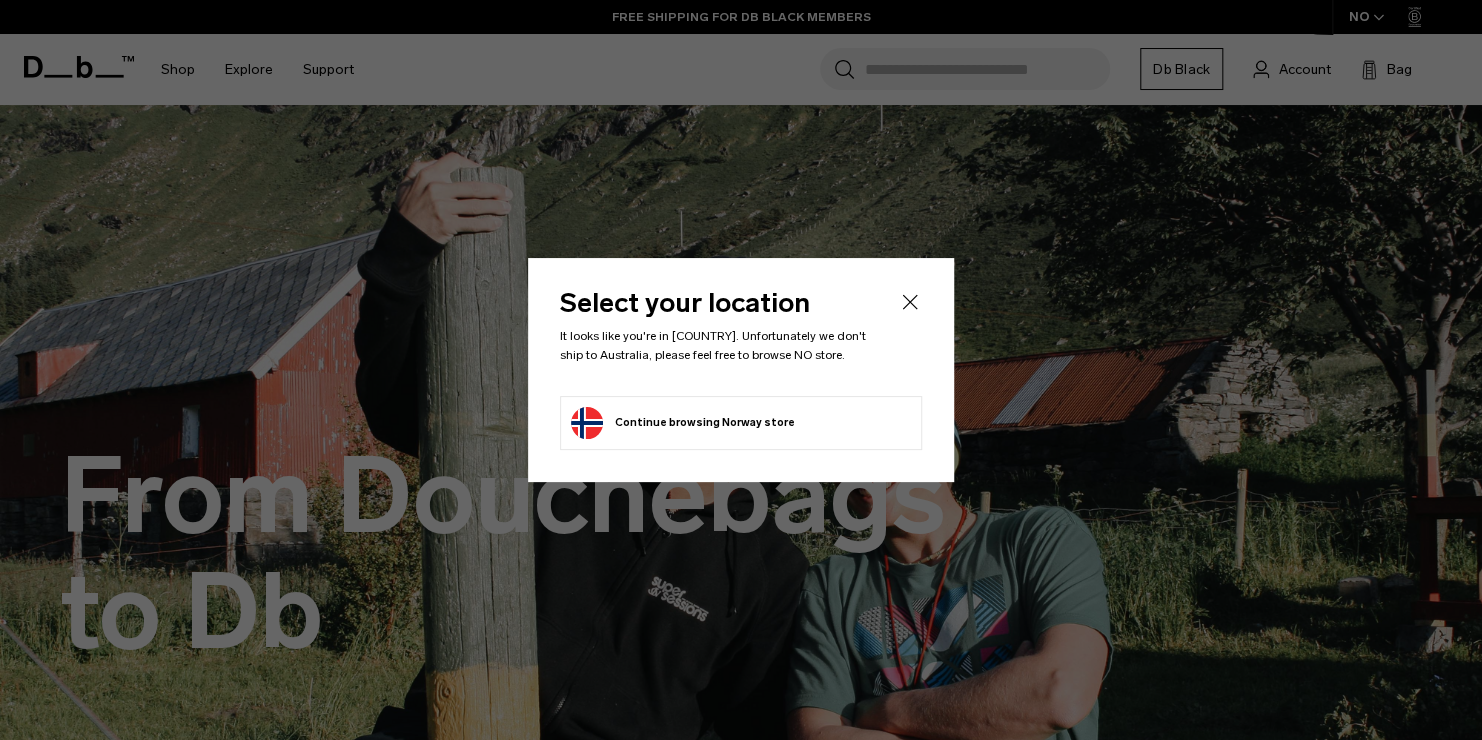 click 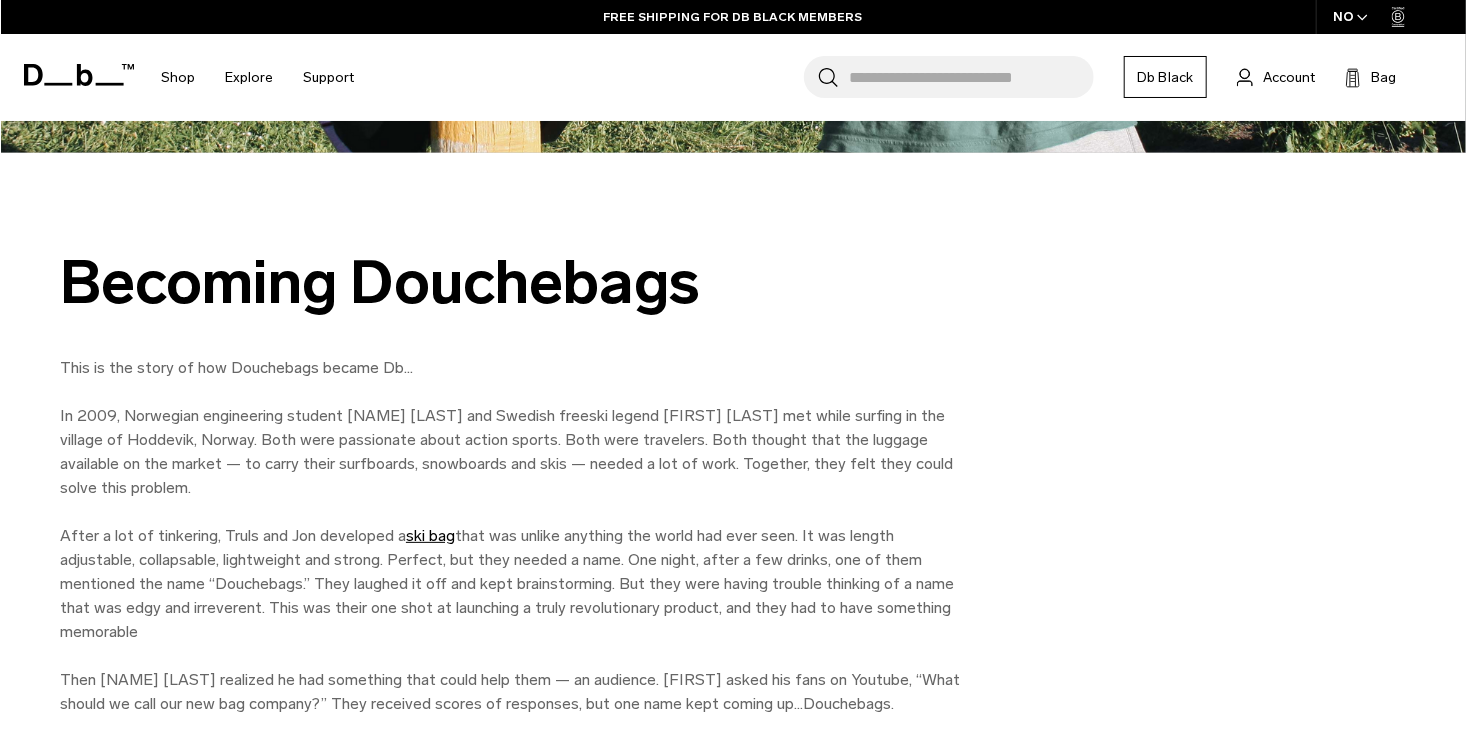 scroll, scrollTop: 932, scrollLeft: 0, axis: vertical 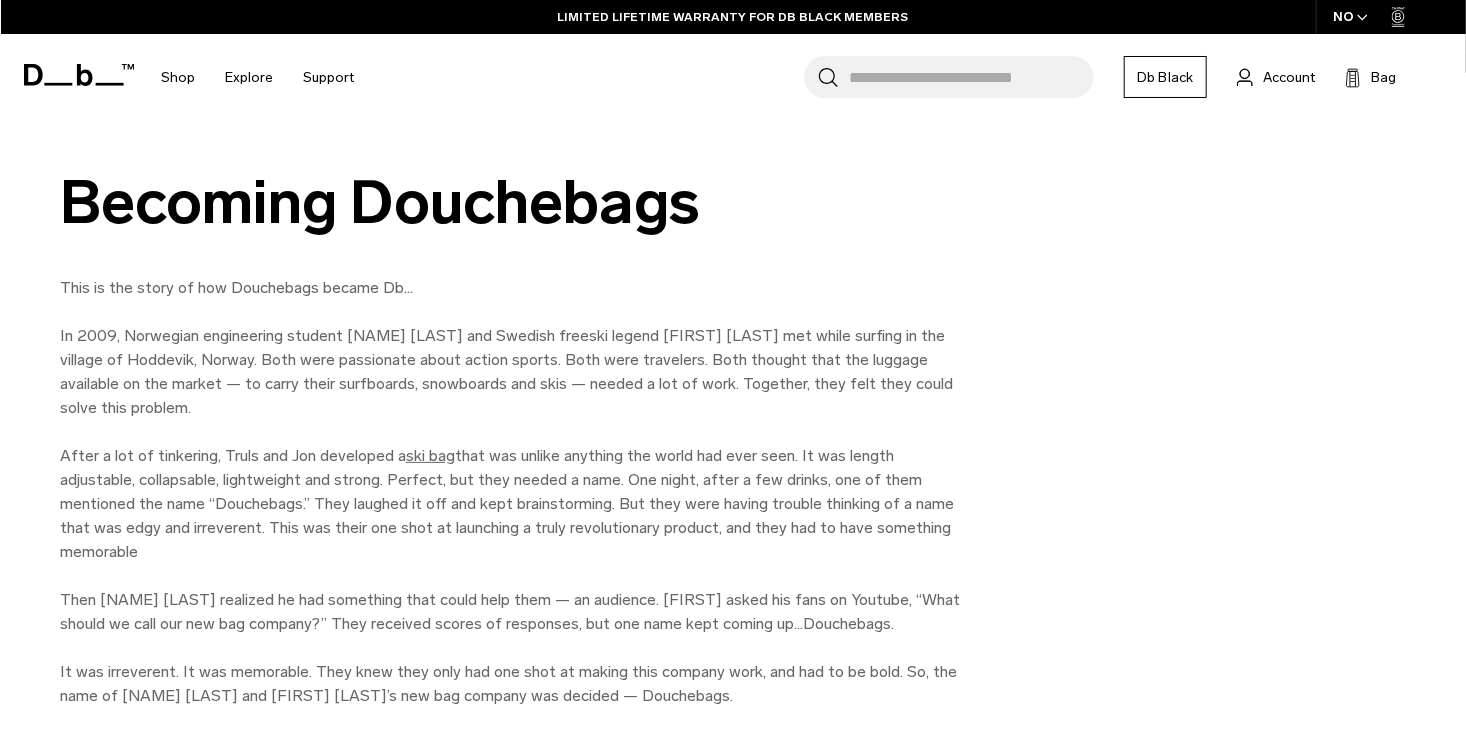 click on "ski bag" at bounding box center (430, 455) 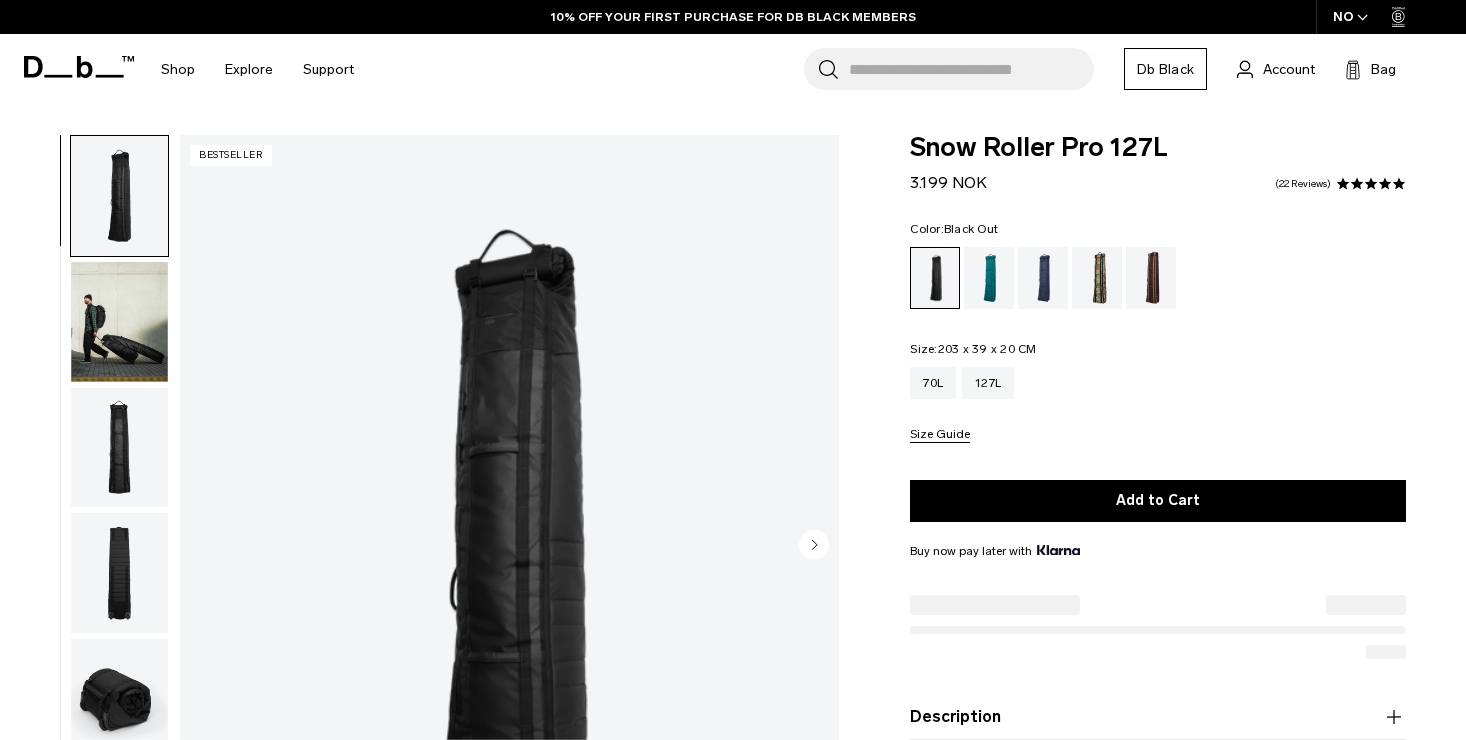 scroll, scrollTop: 0, scrollLeft: 0, axis: both 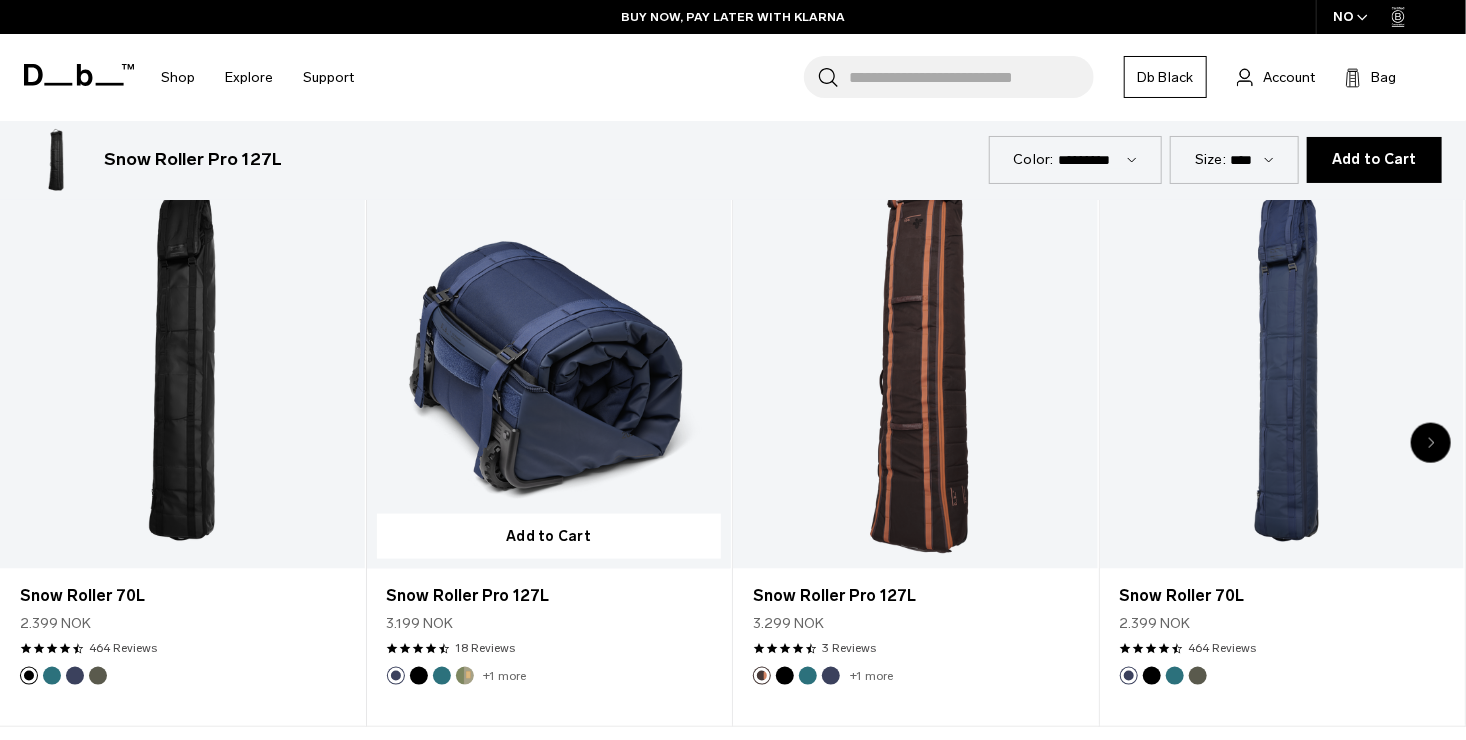 click at bounding box center (465, 676) 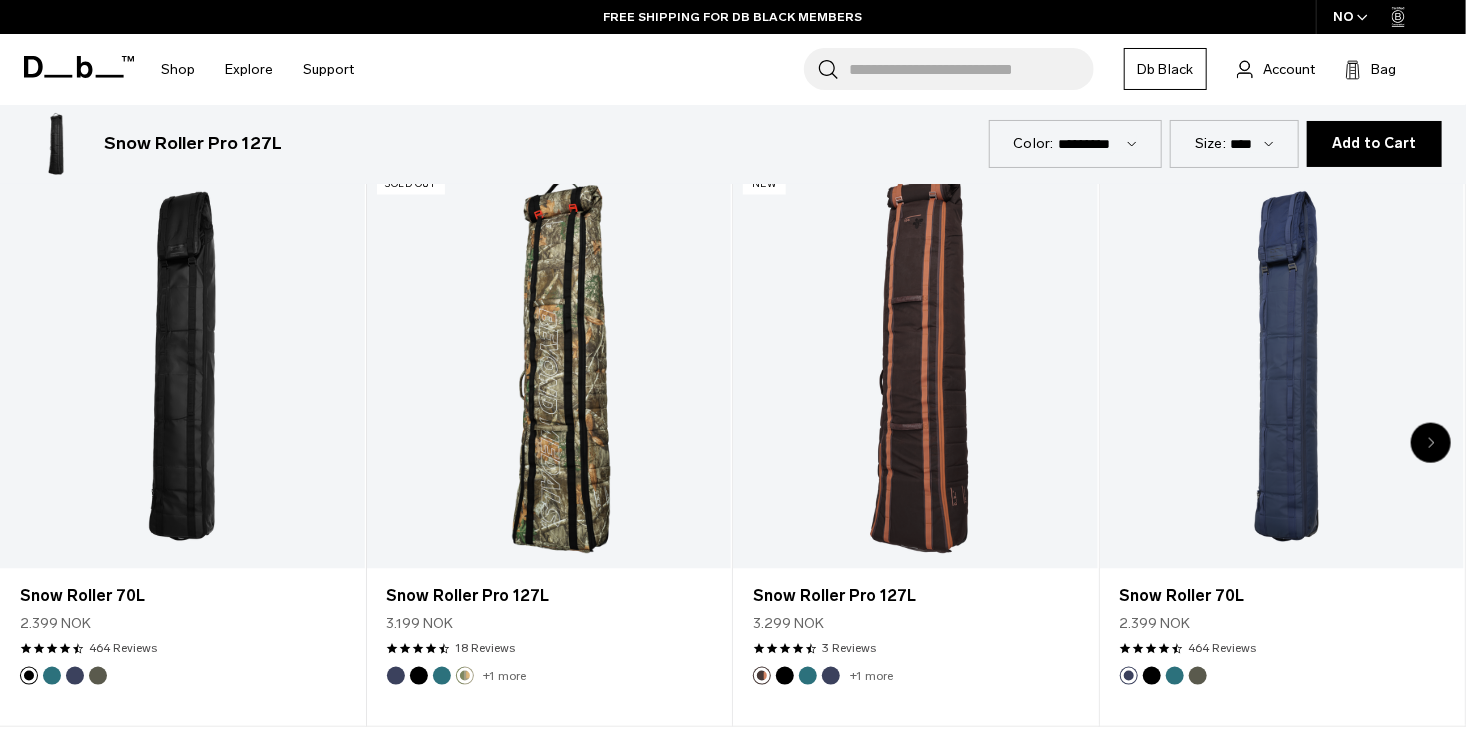 scroll, scrollTop: 933, scrollLeft: 0, axis: vertical 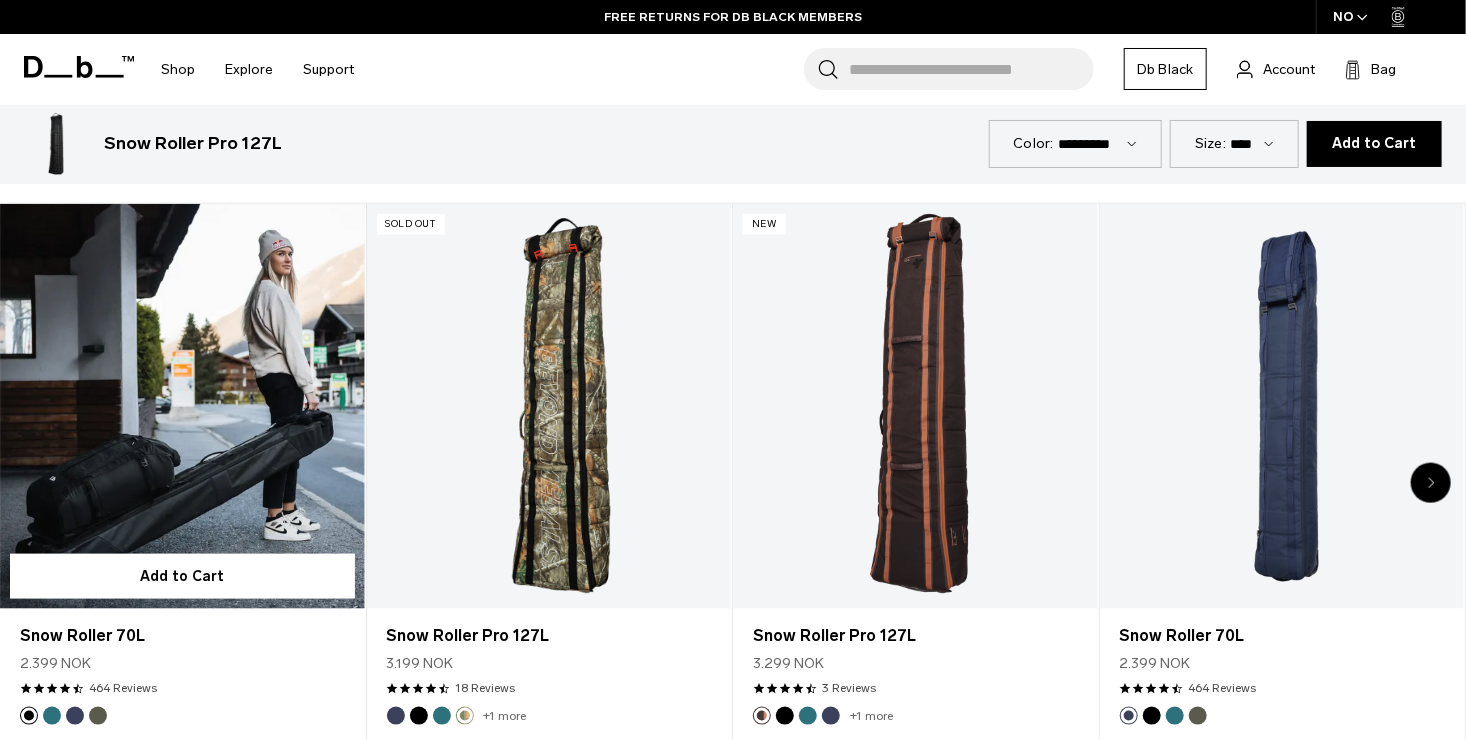 click at bounding box center [182, 406] 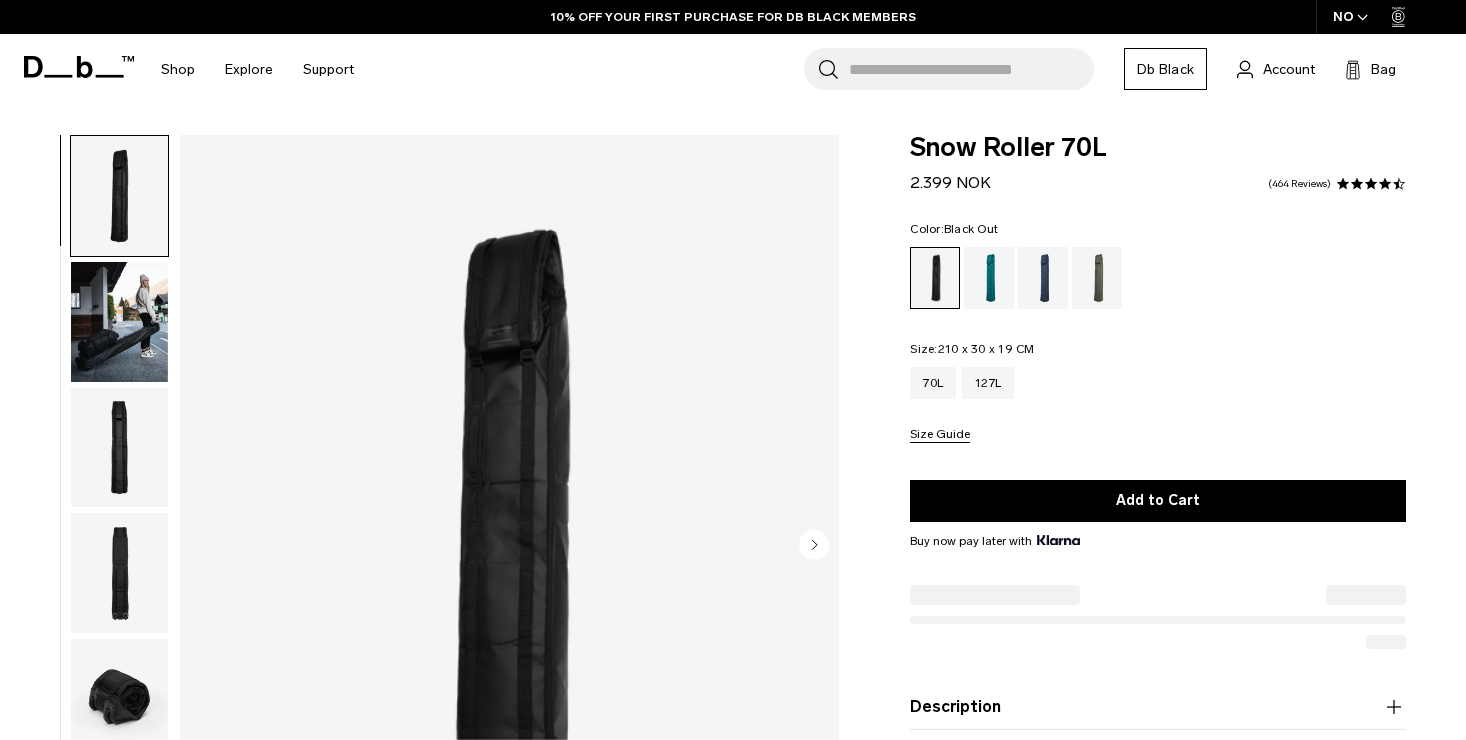 scroll, scrollTop: 0, scrollLeft: 0, axis: both 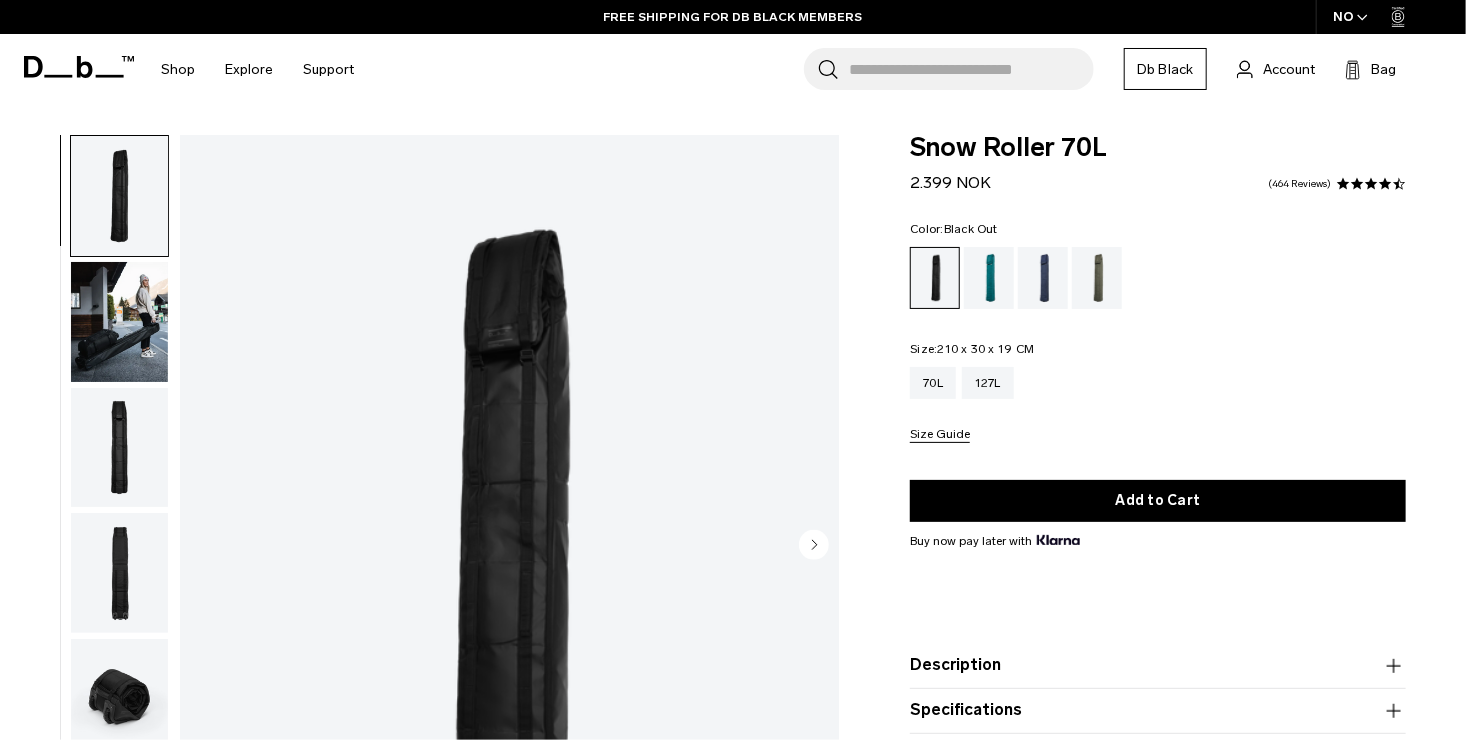 click at bounding box center [119, 699] 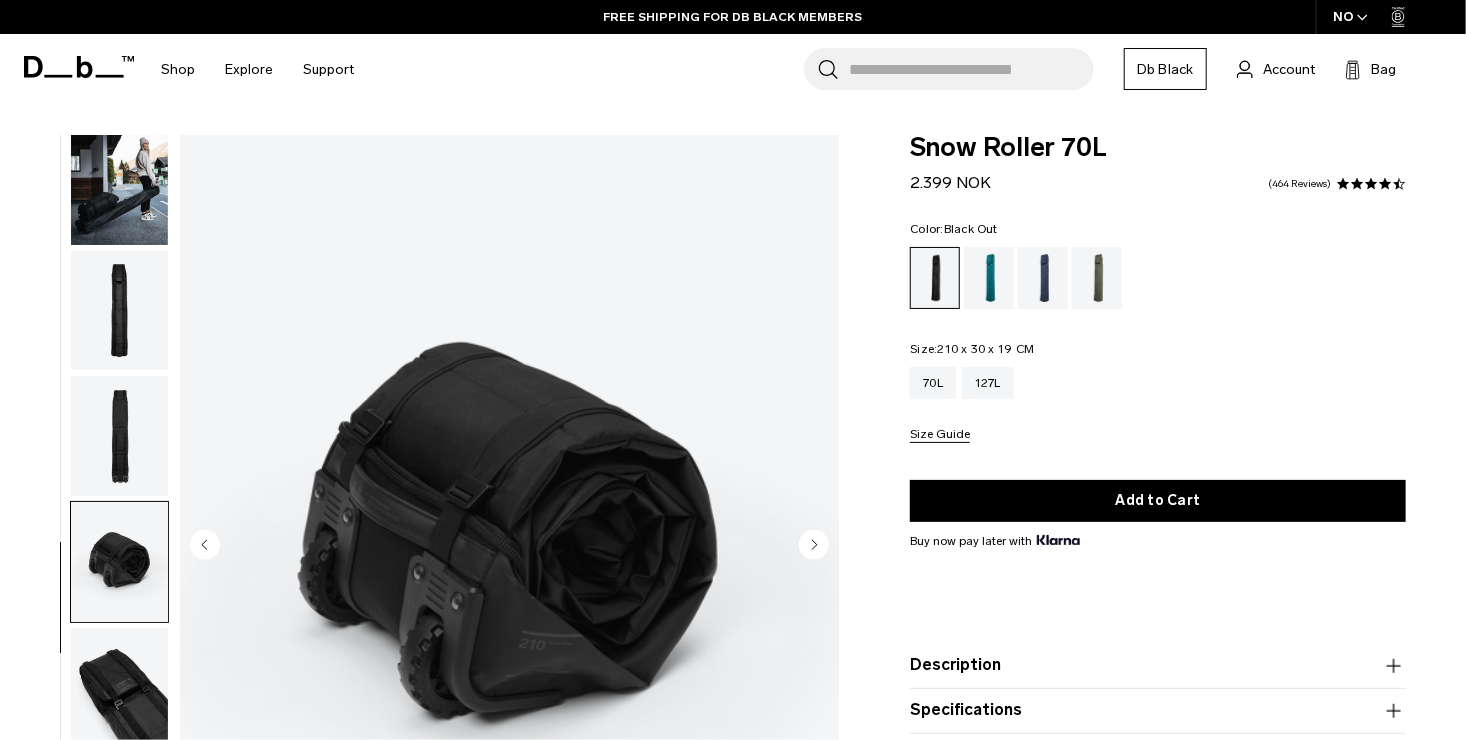 scroll, scrollTop: 179, scrollLeft: 0, axis: vertical 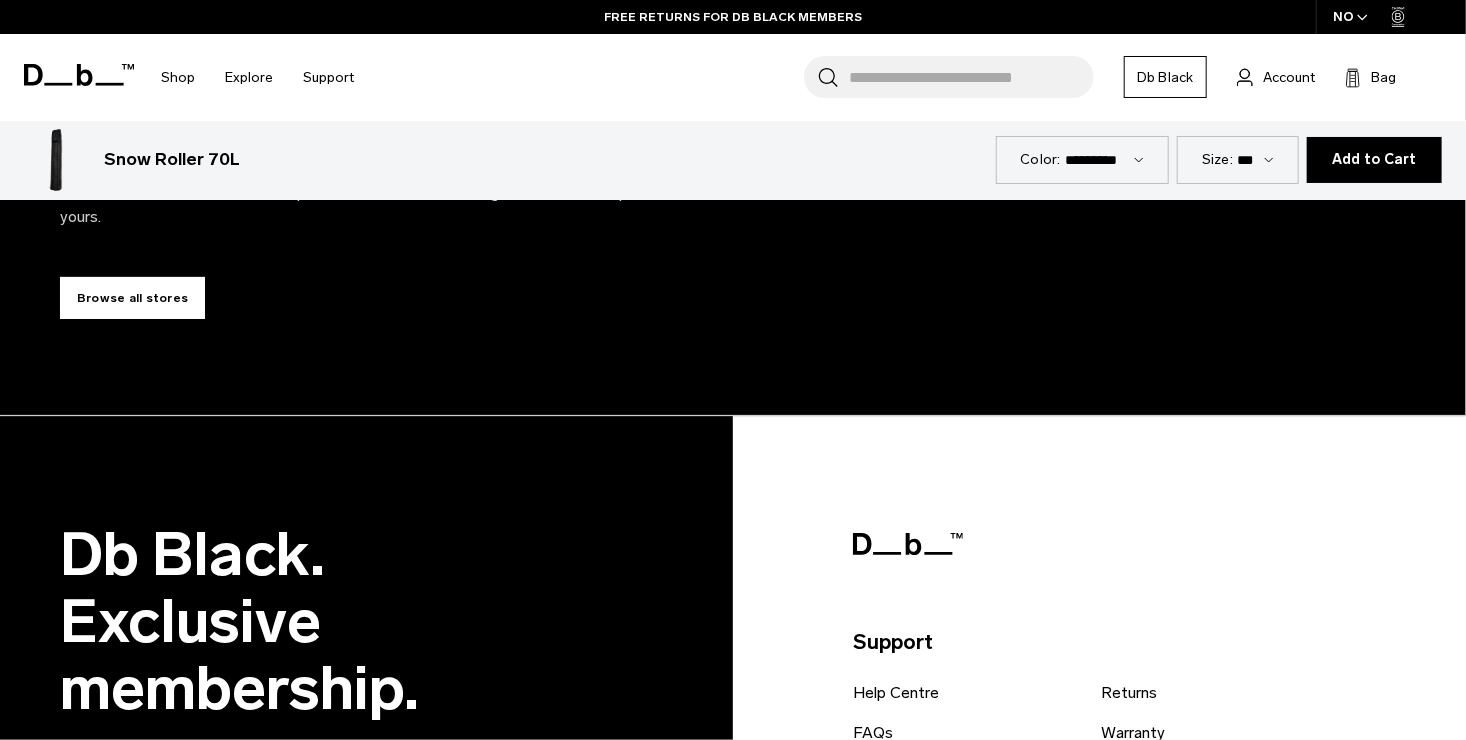 click on "Browse all stores" at bounding box center (132, 298) 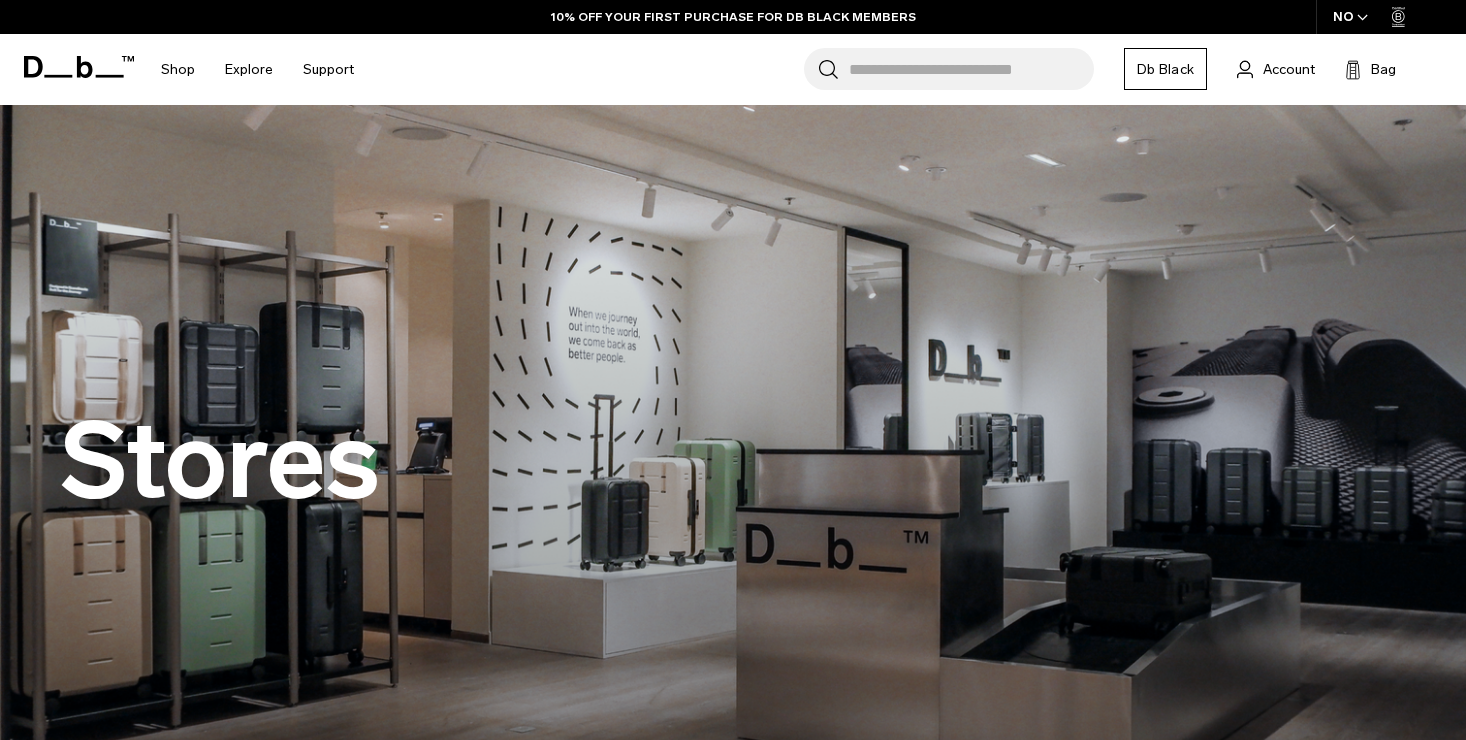 scroll, scrollTop: 0, scrollLeft: 0, axis: both 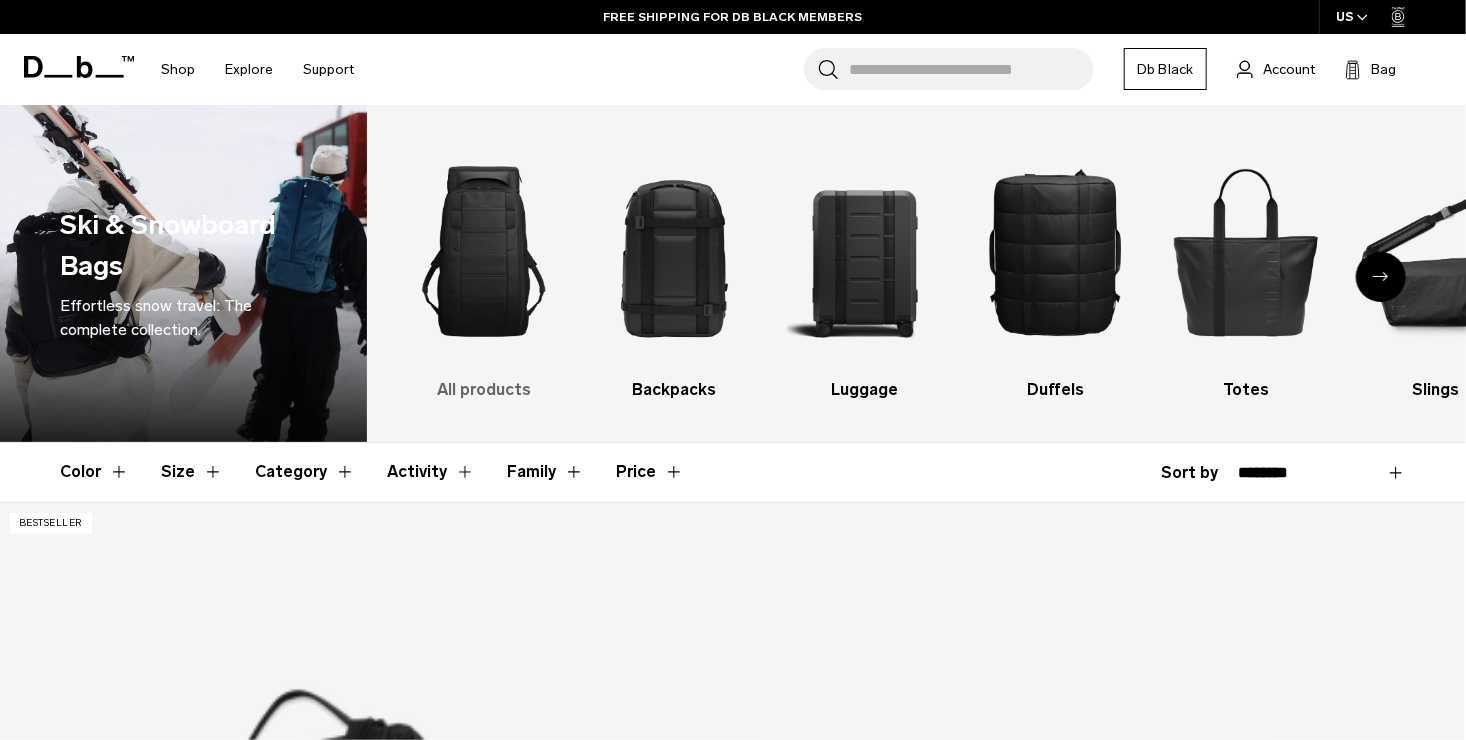 click on "All products" at bounding box center (484, 390) 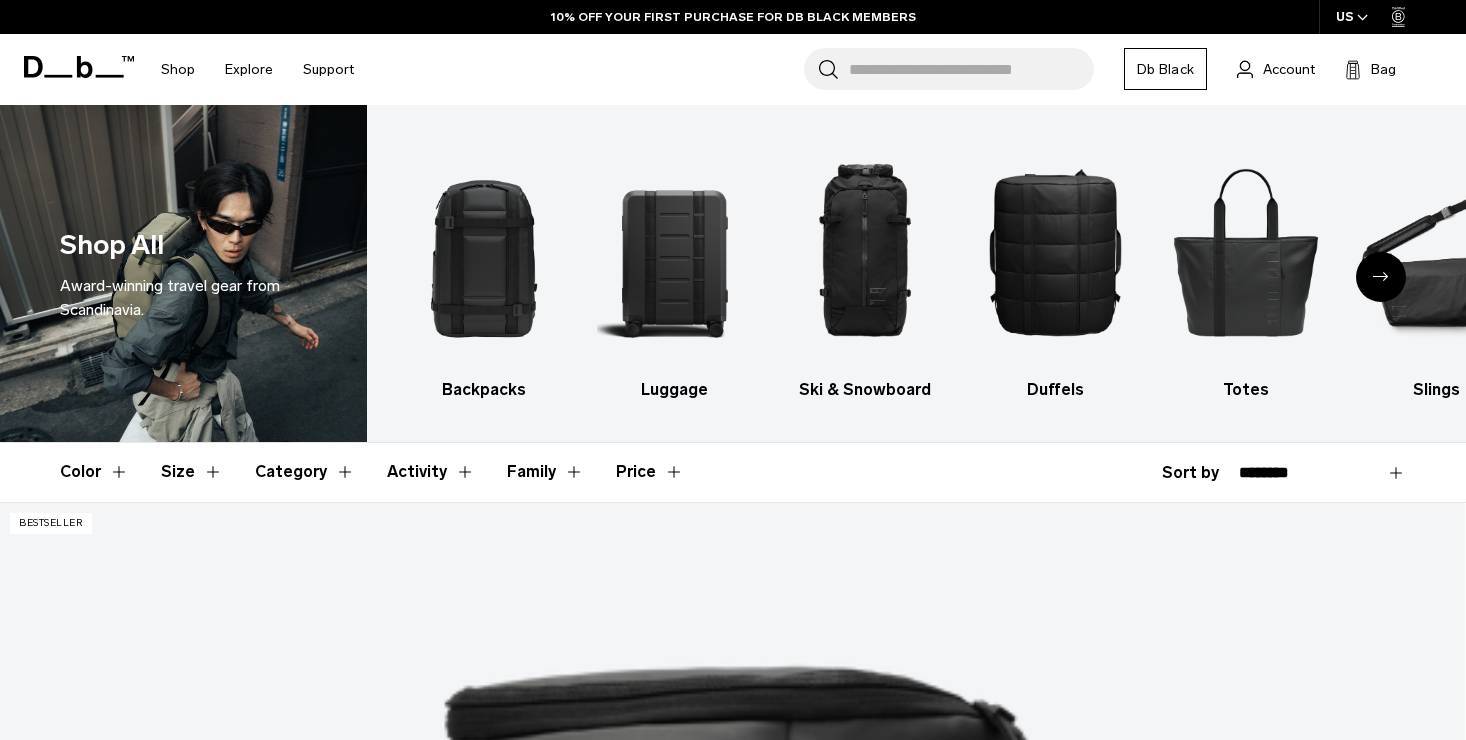 scroll, scrollTop: 0, scrollLeft: 0, axis: both 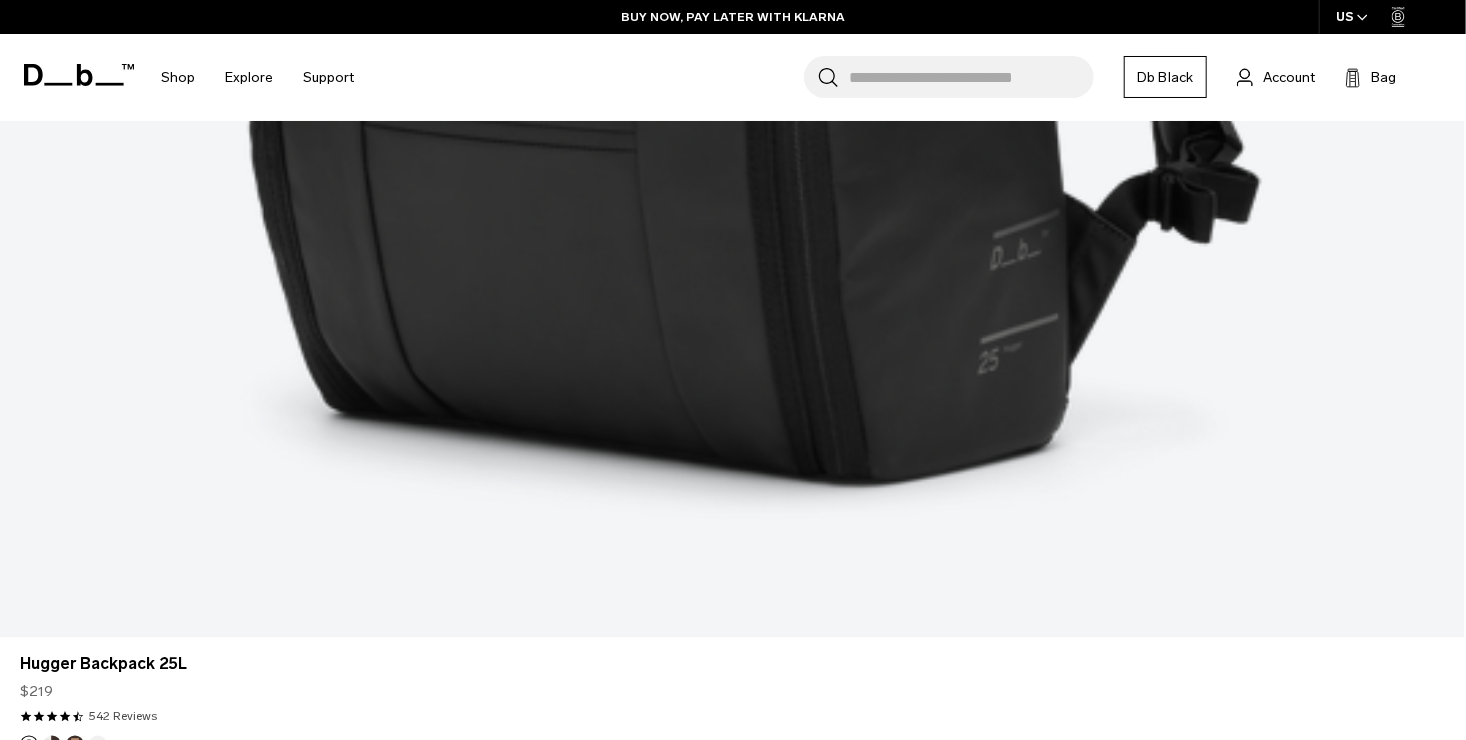 click at bounding box center (52, 16790) 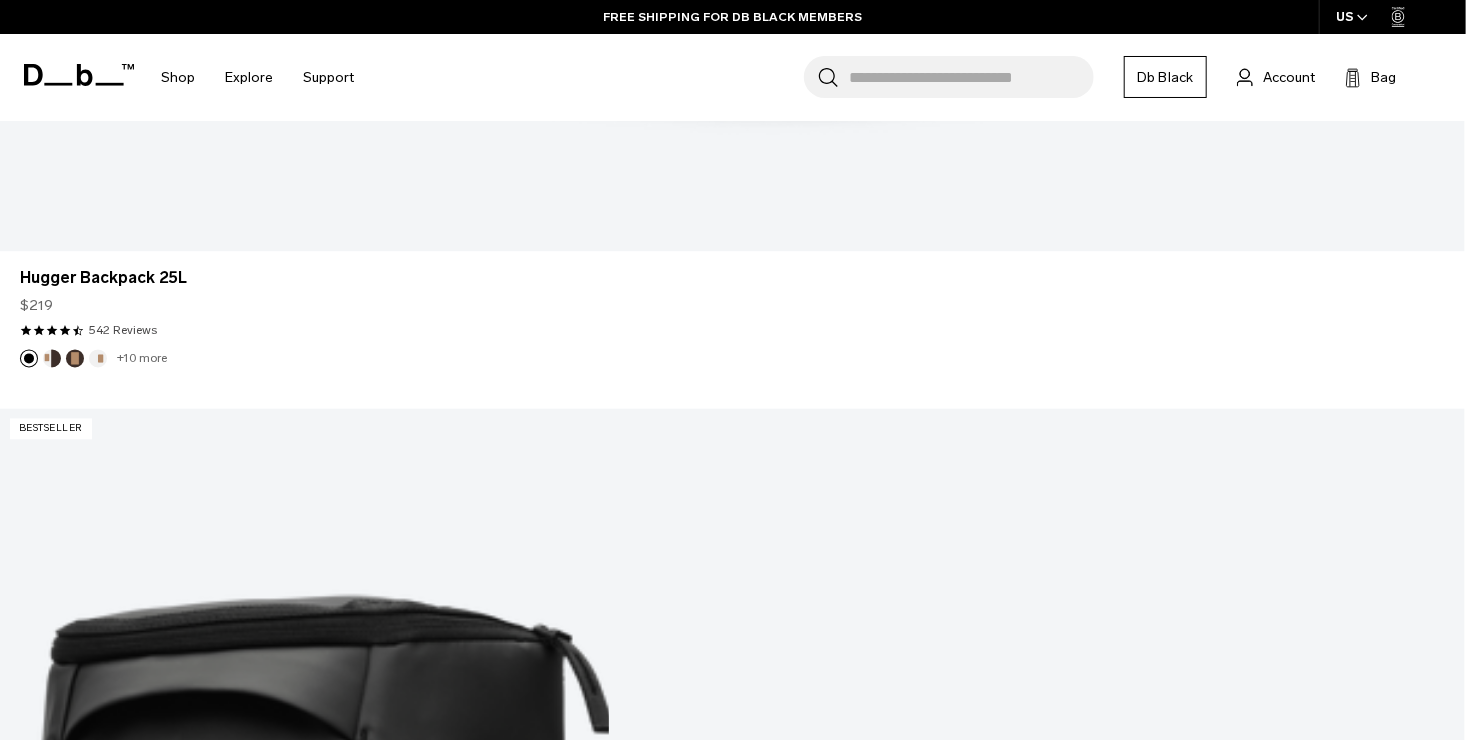 scroll, scrollTop: 1972, scrollLeft: 0, axis: vertical 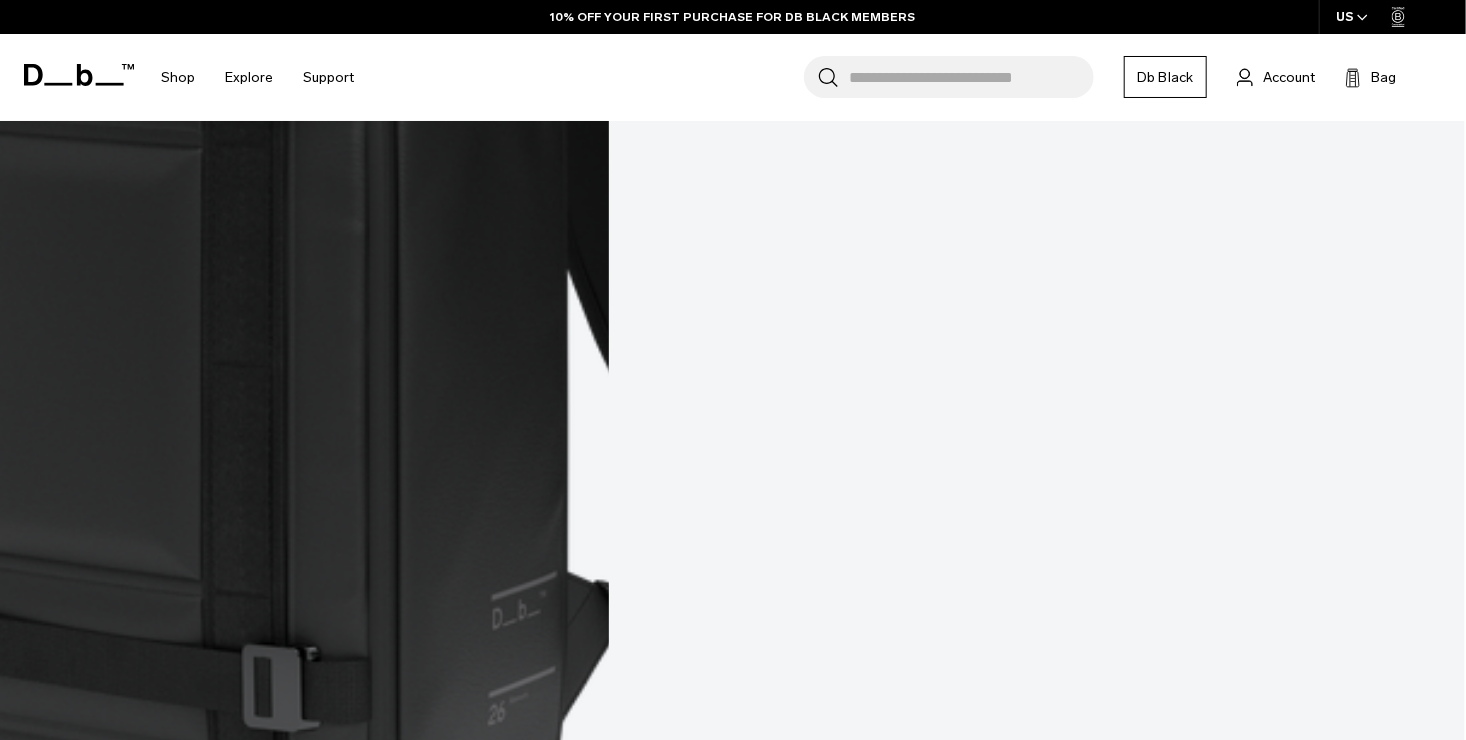 click on "Show more" at bounding box center (732, 66058) 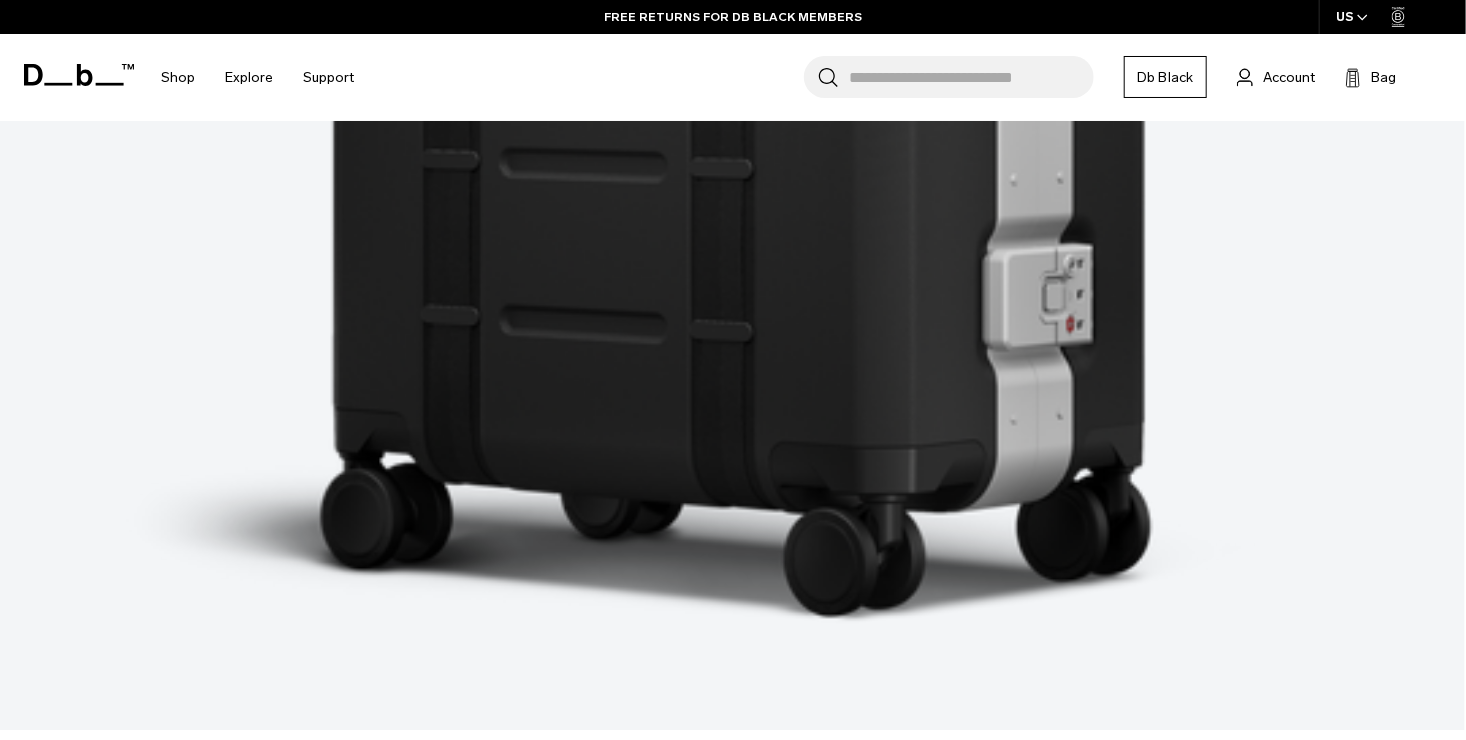 scroll, scrollTop: 10417, scrollLeft: 0, axis: vertical 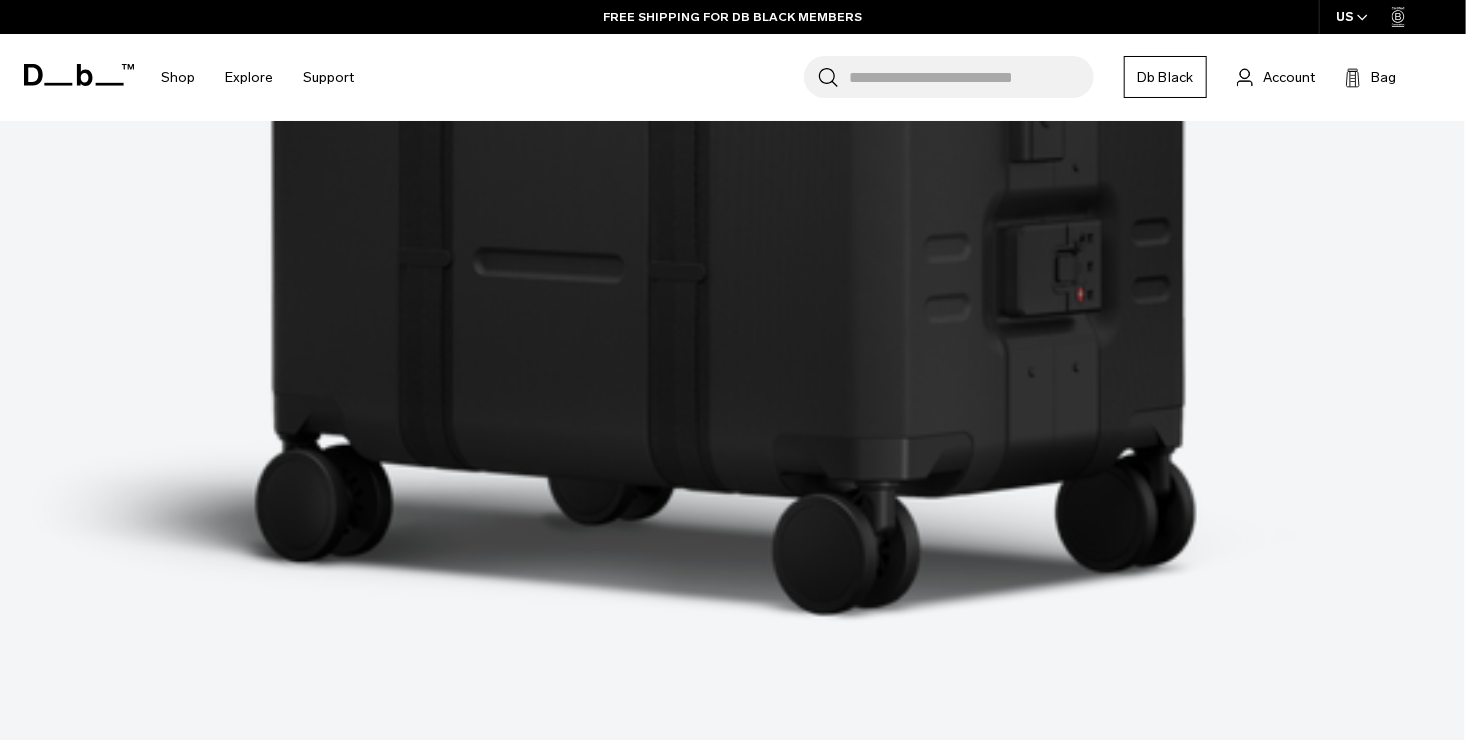 click on "Show more" at bounding box center [732, 131658] 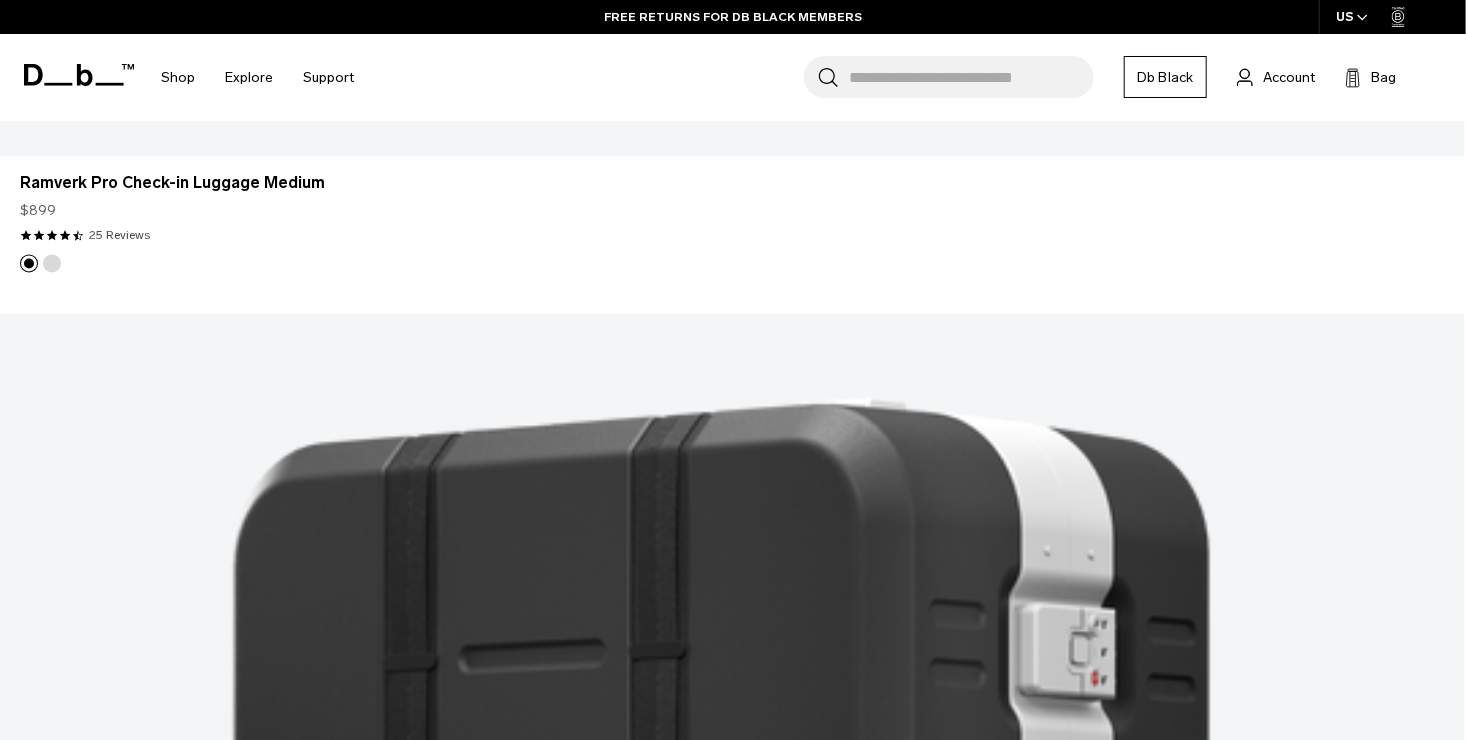 scroll, scrollTop: 12696, scrollLeft: 0, axis: vertical 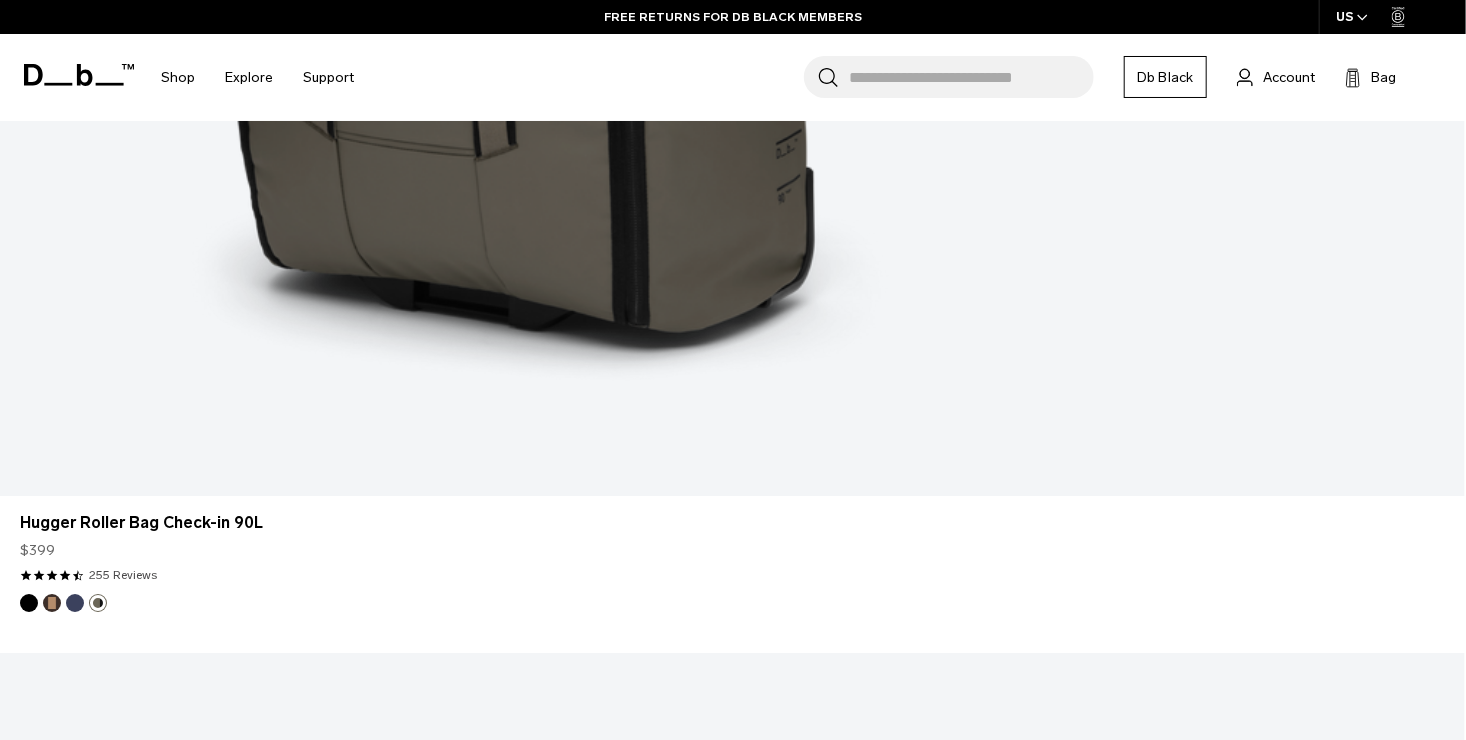 click on "Show more" at bounding box center (732, 197416) 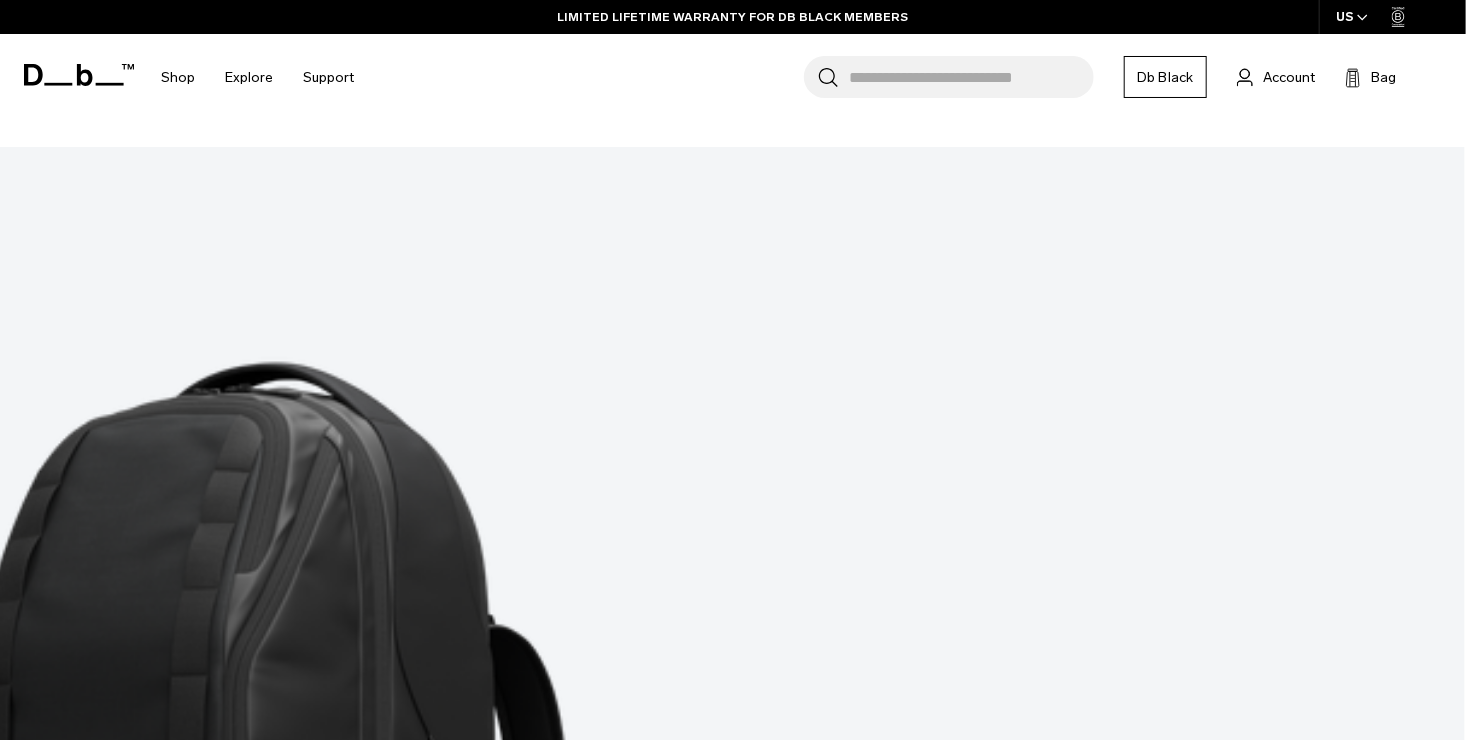 scroll, scrollTop: 18252, scrollLeft: 0, axis: vertical 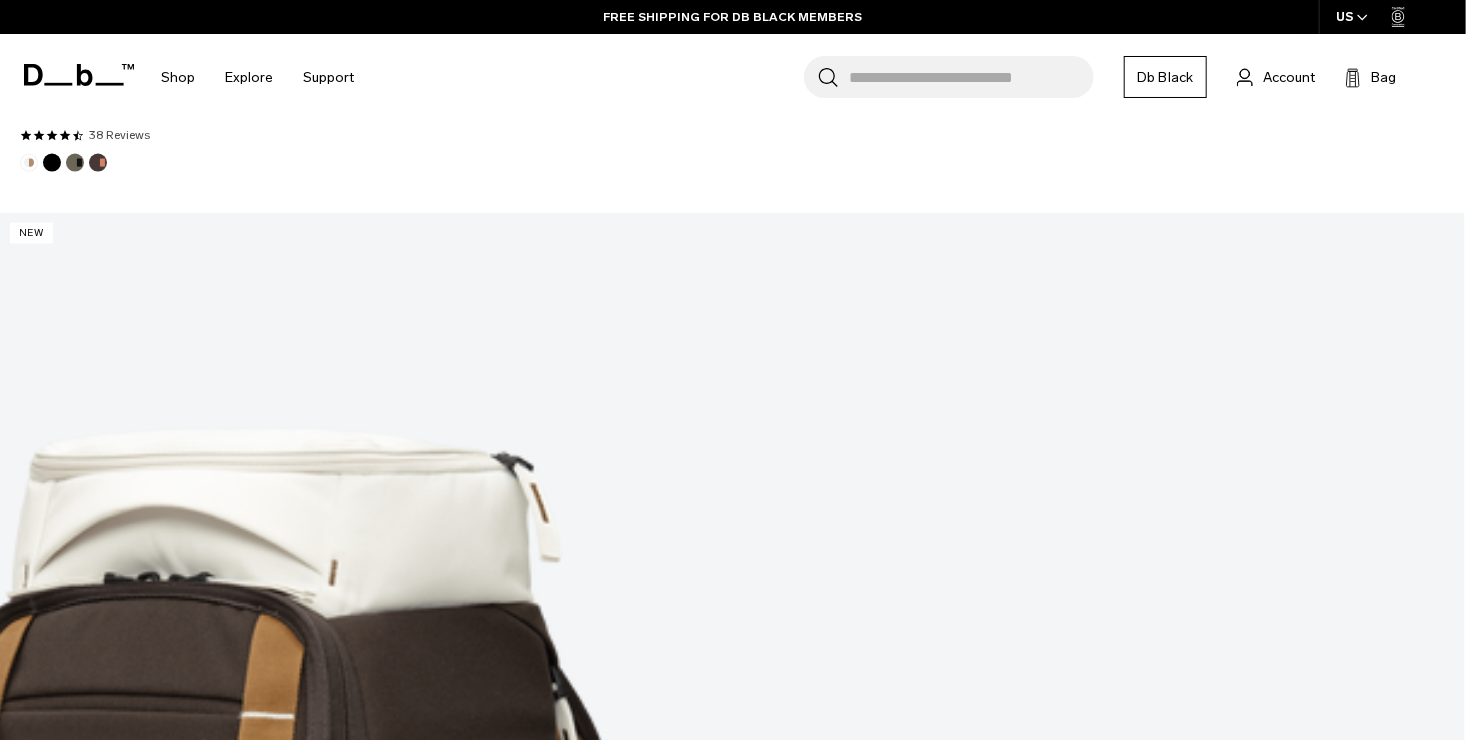 click on "Show more" at bounding box center (732, 262743) 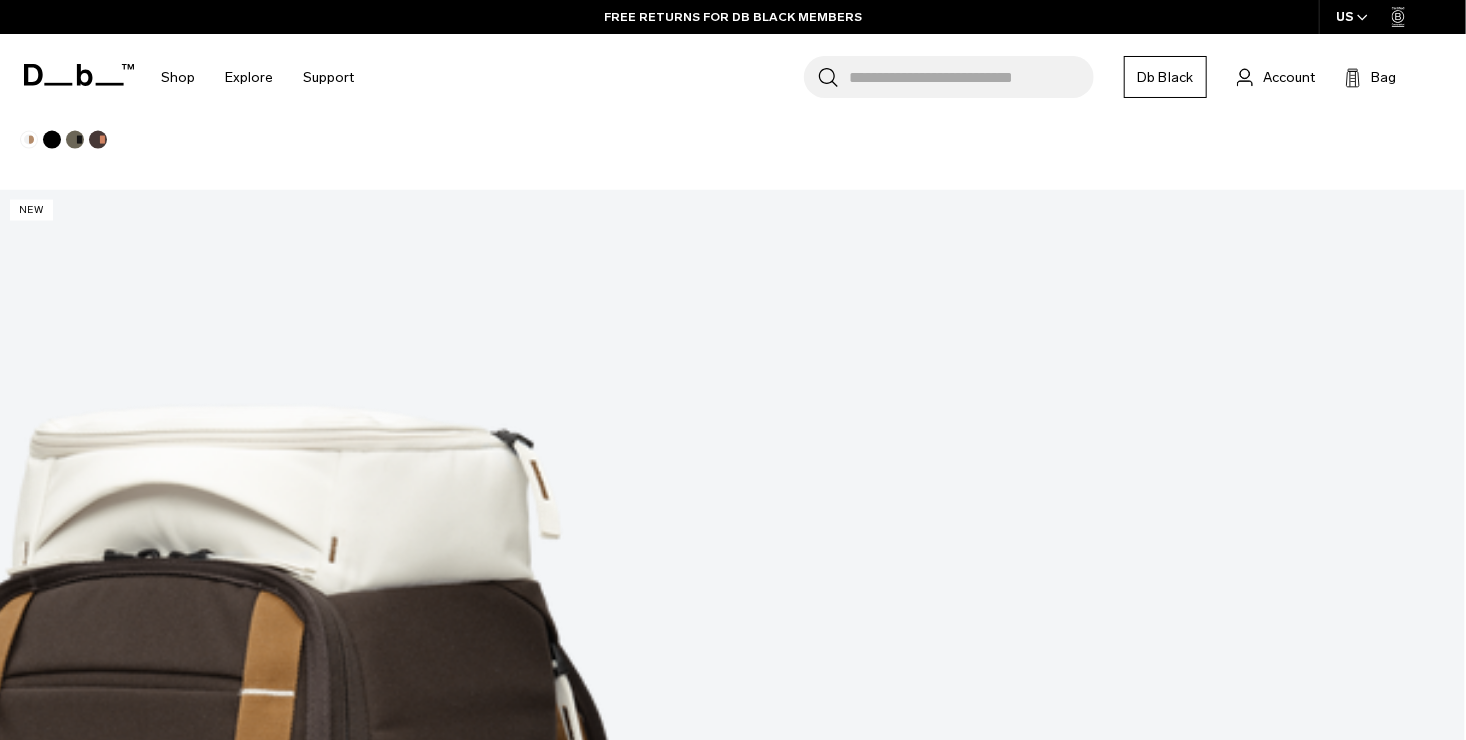 scroll, scrollTop: 23513, scrollLeft: 0, axis: vertical 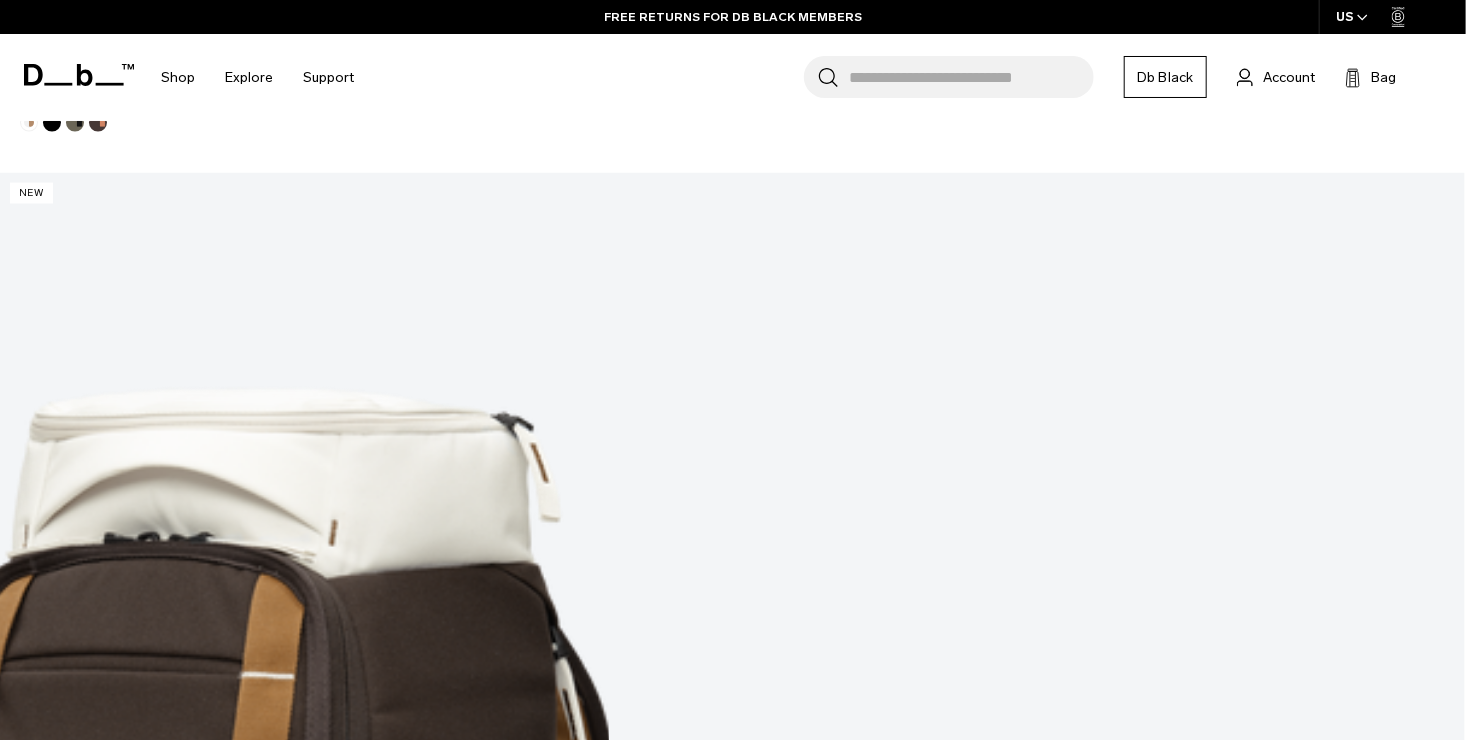 click at bounding box center (732, 268748) 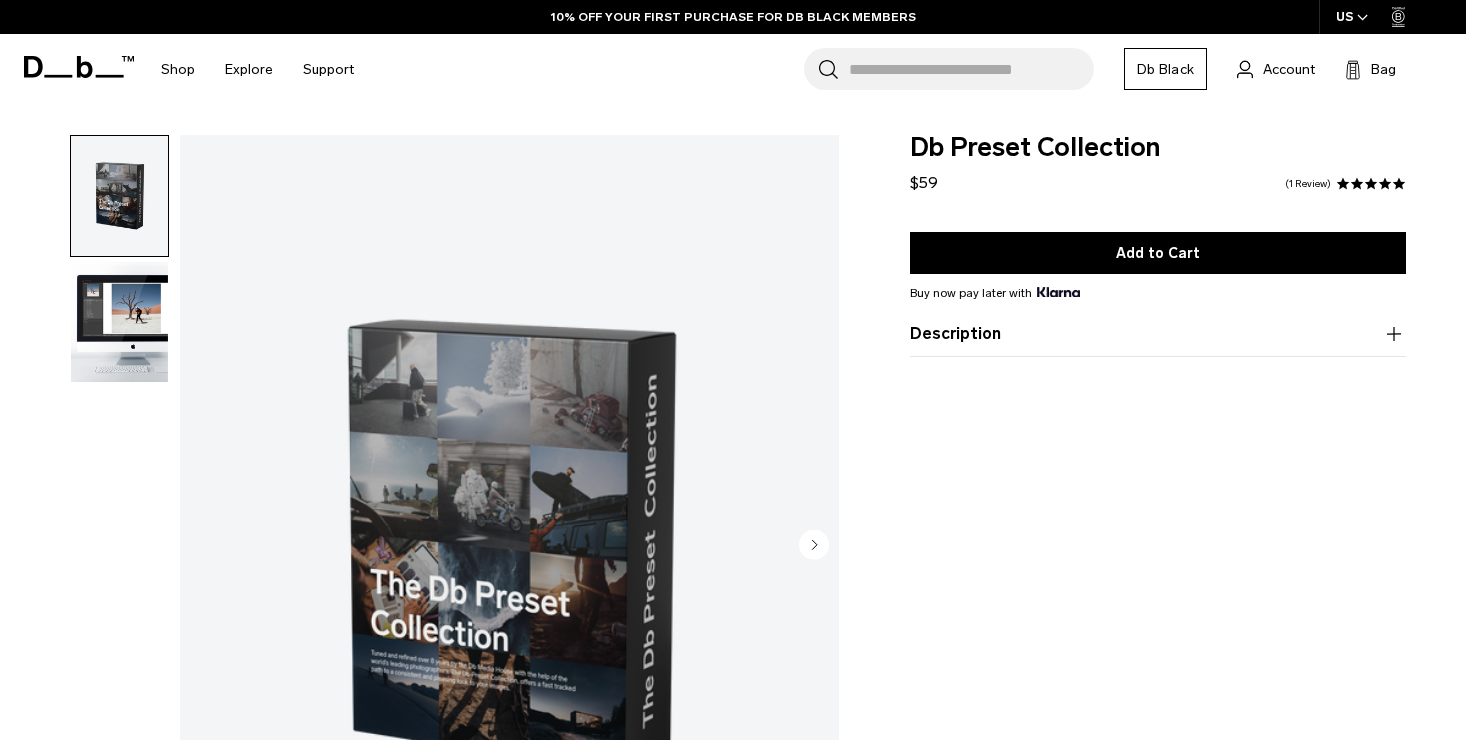 scroll, scrollTop: 0, scrollLeft: 0, axis: both 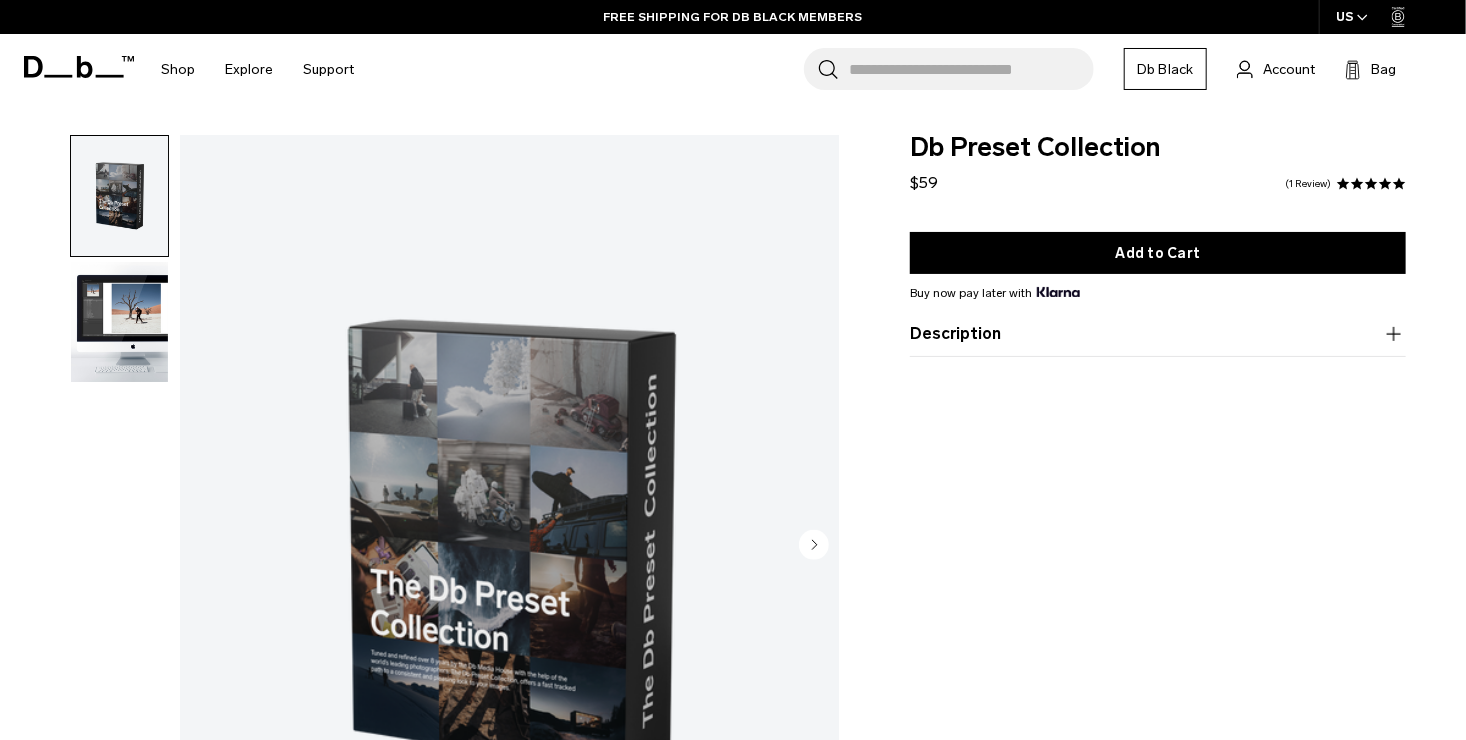 click on "Description" at bounding box center (1158, 334) 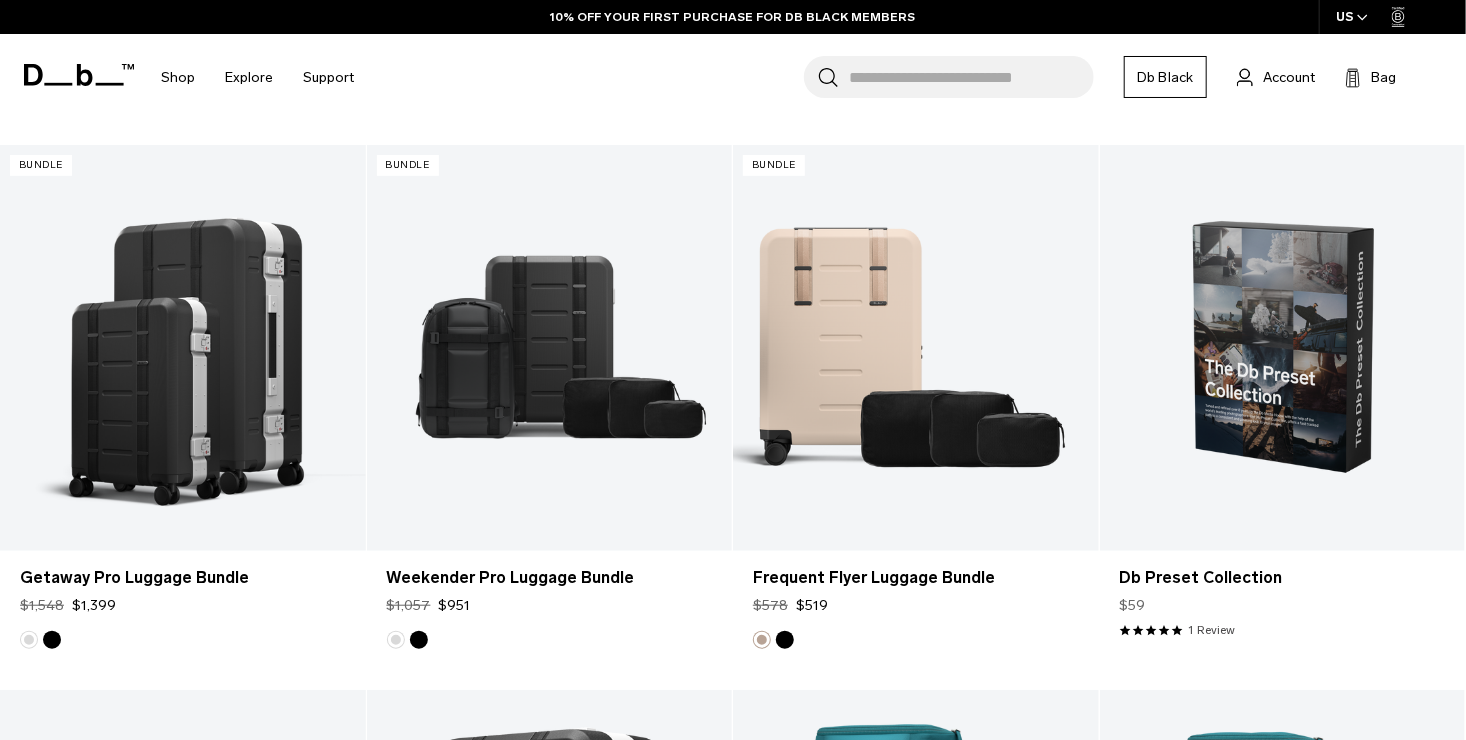 scroll, scrollTop: 0, scrollLeft: 0, axis: both 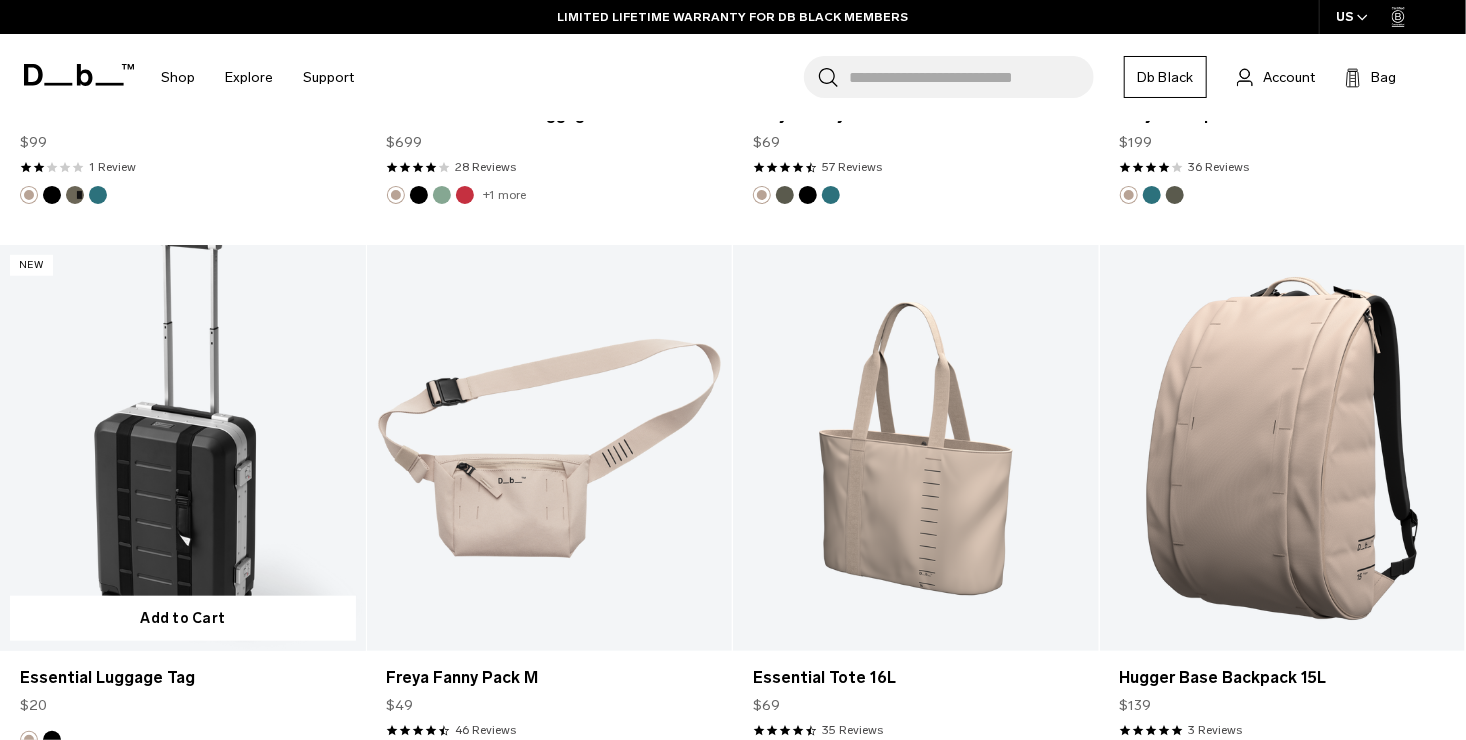 click at bounding box center (183, 448) 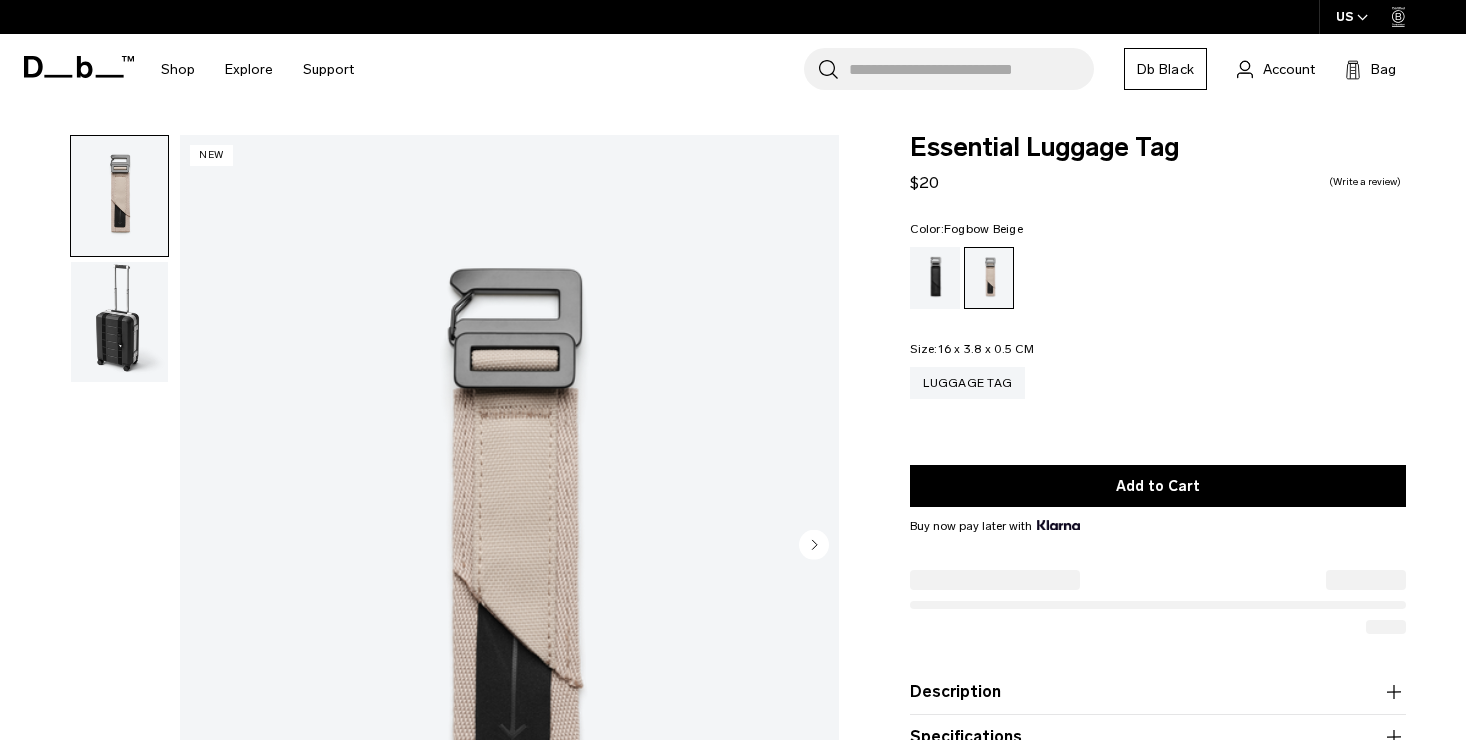 scroll, scrollTop: 0, scrollLeft: 0, axis: both 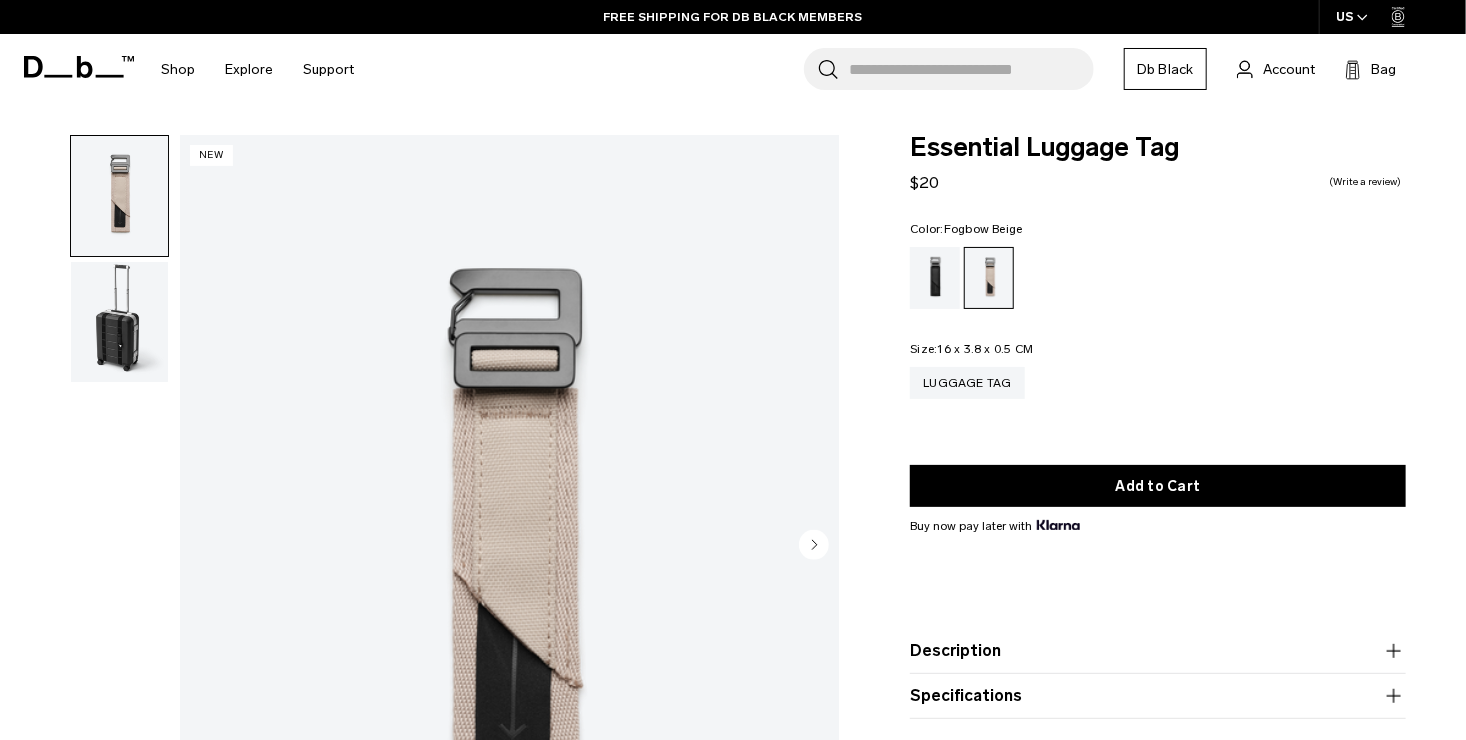 click at bounding box center (119, 322) 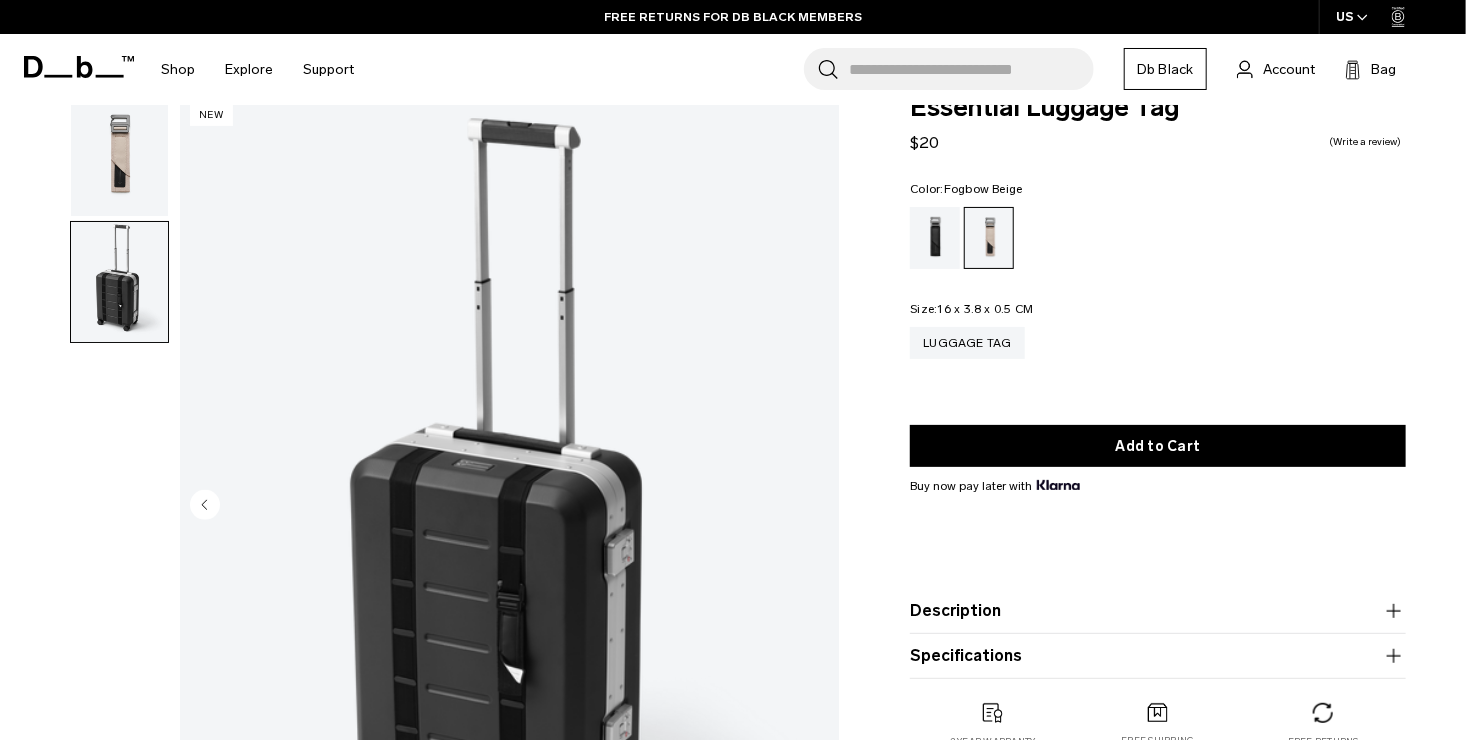 scroll, scrollTop: 132, scrollLeft: 0, axis: vertical 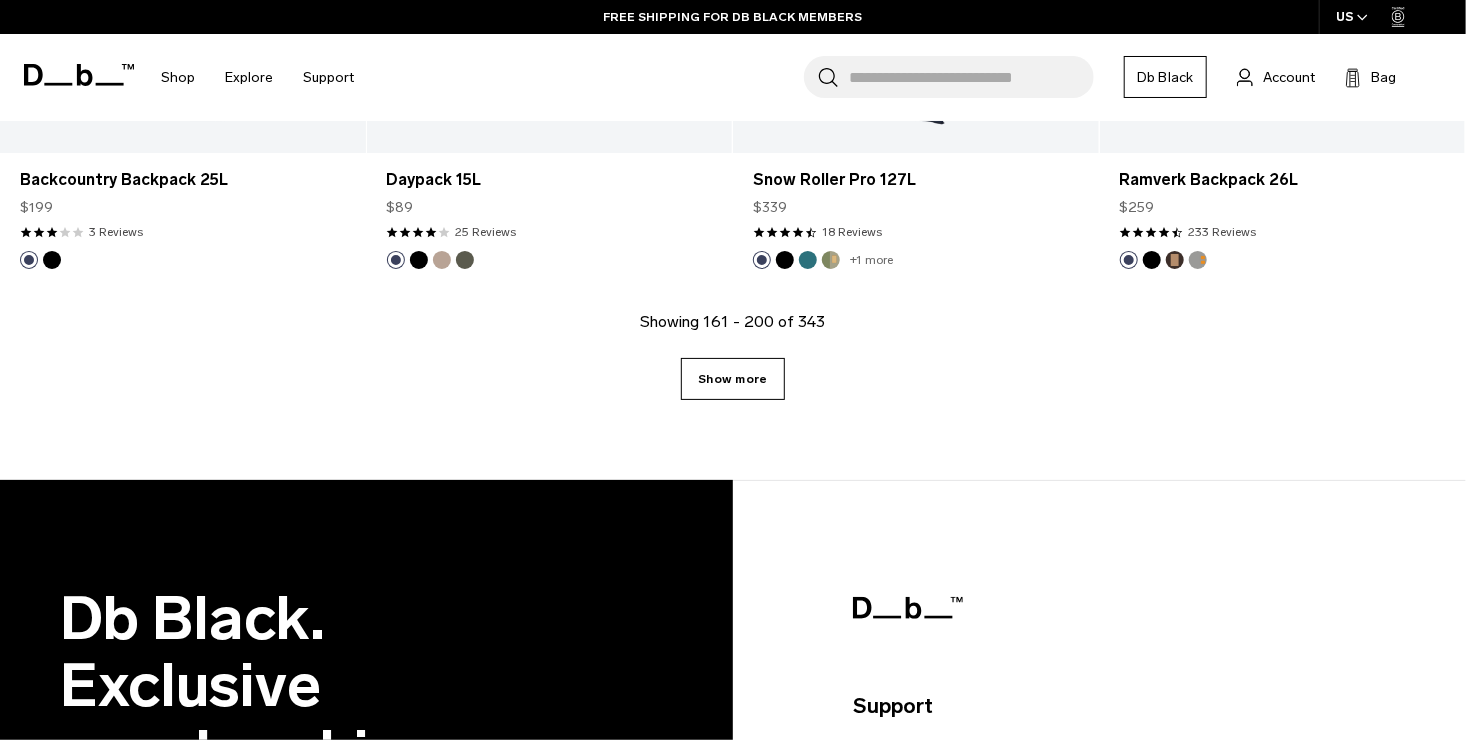click on "Show more" at bounding box center [732, 379] 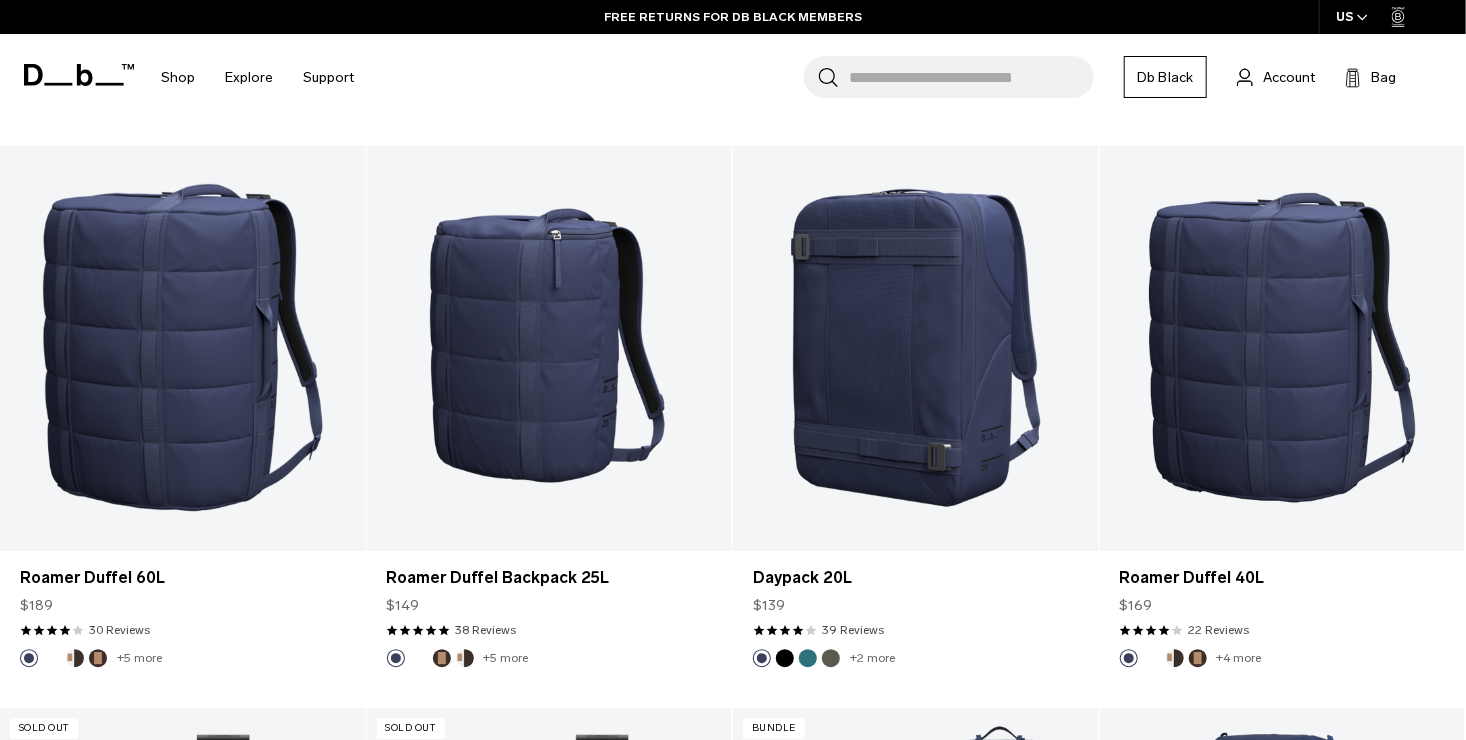 scroll, scrollTop: 6116, scrollLeft: 0, axis: vertical 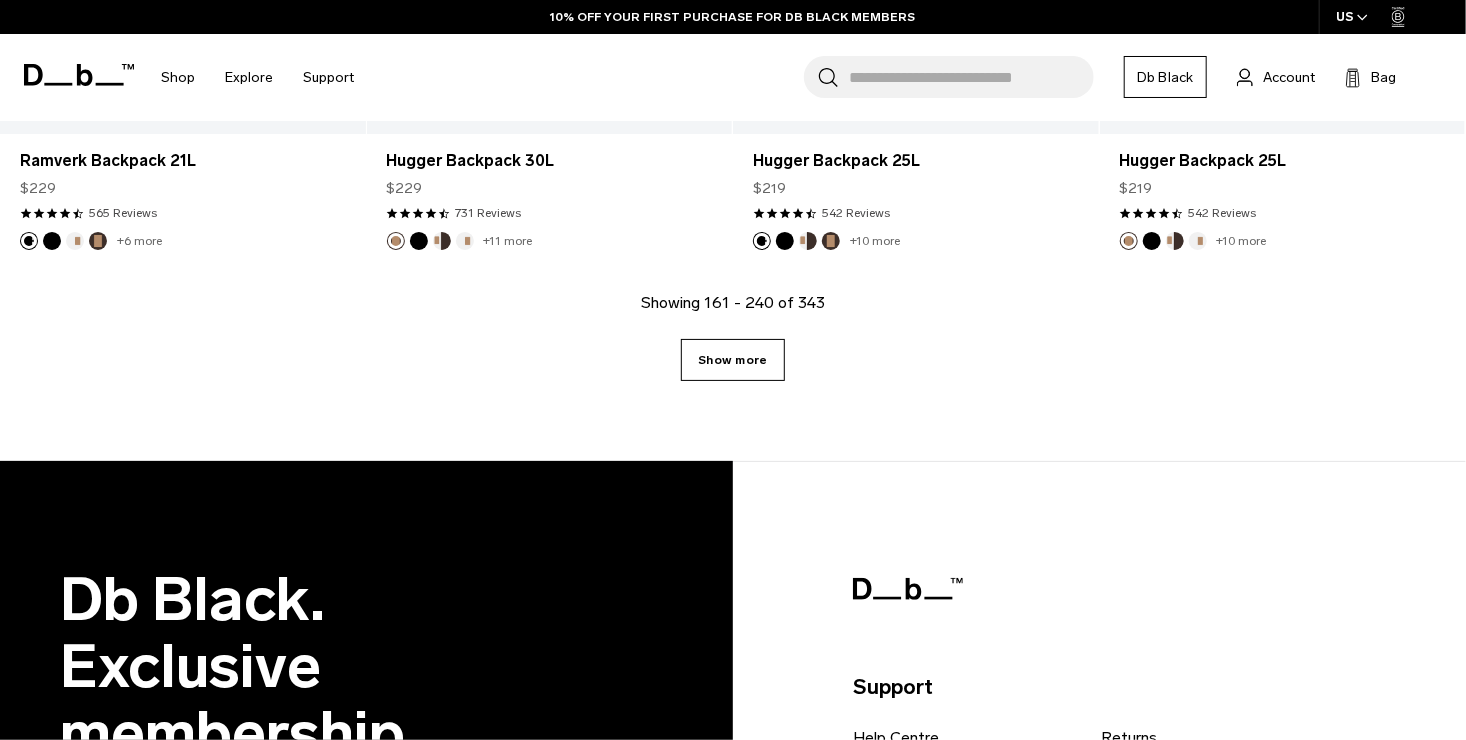 click on "Show more" at bounding box center (732, 360) 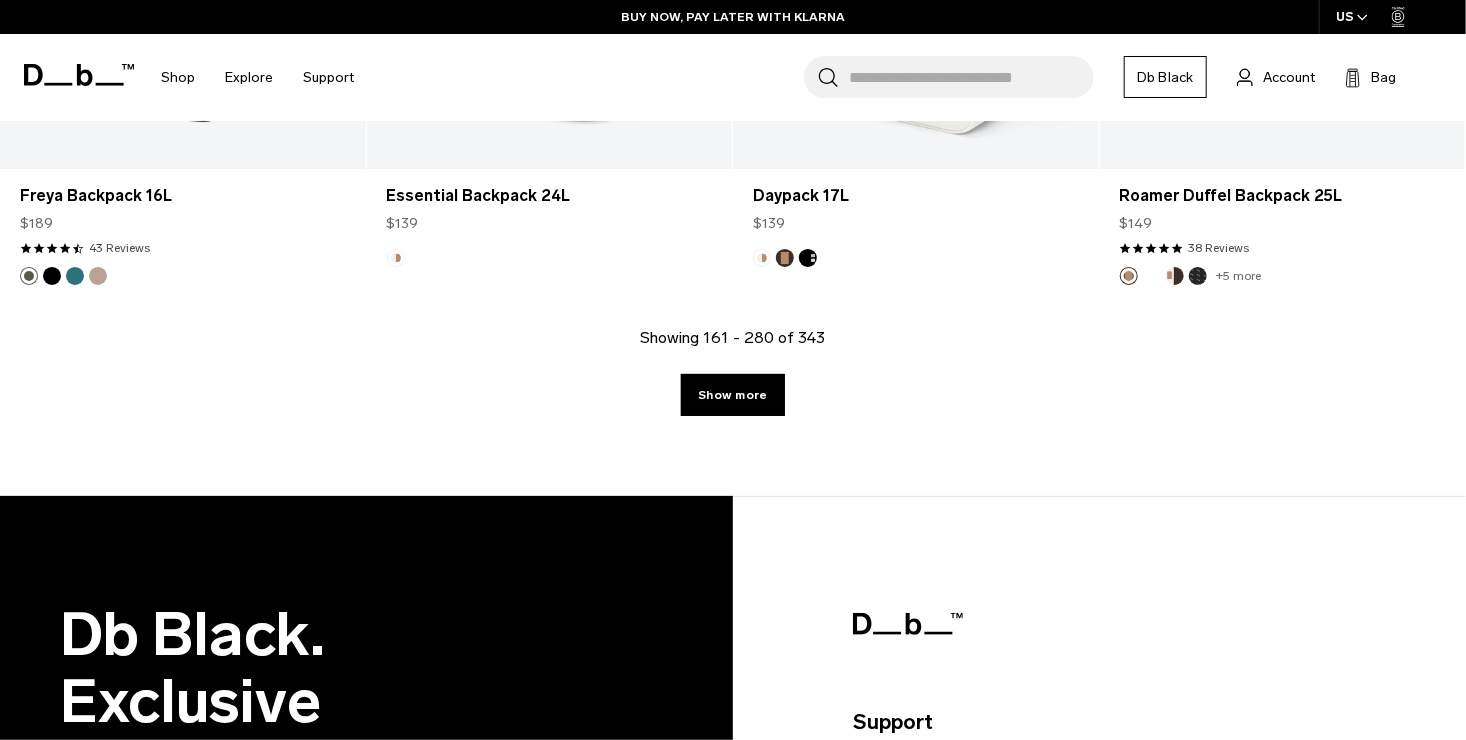 scroll, scrollTop: 17254, scrollLeft: 0, axis: vertical 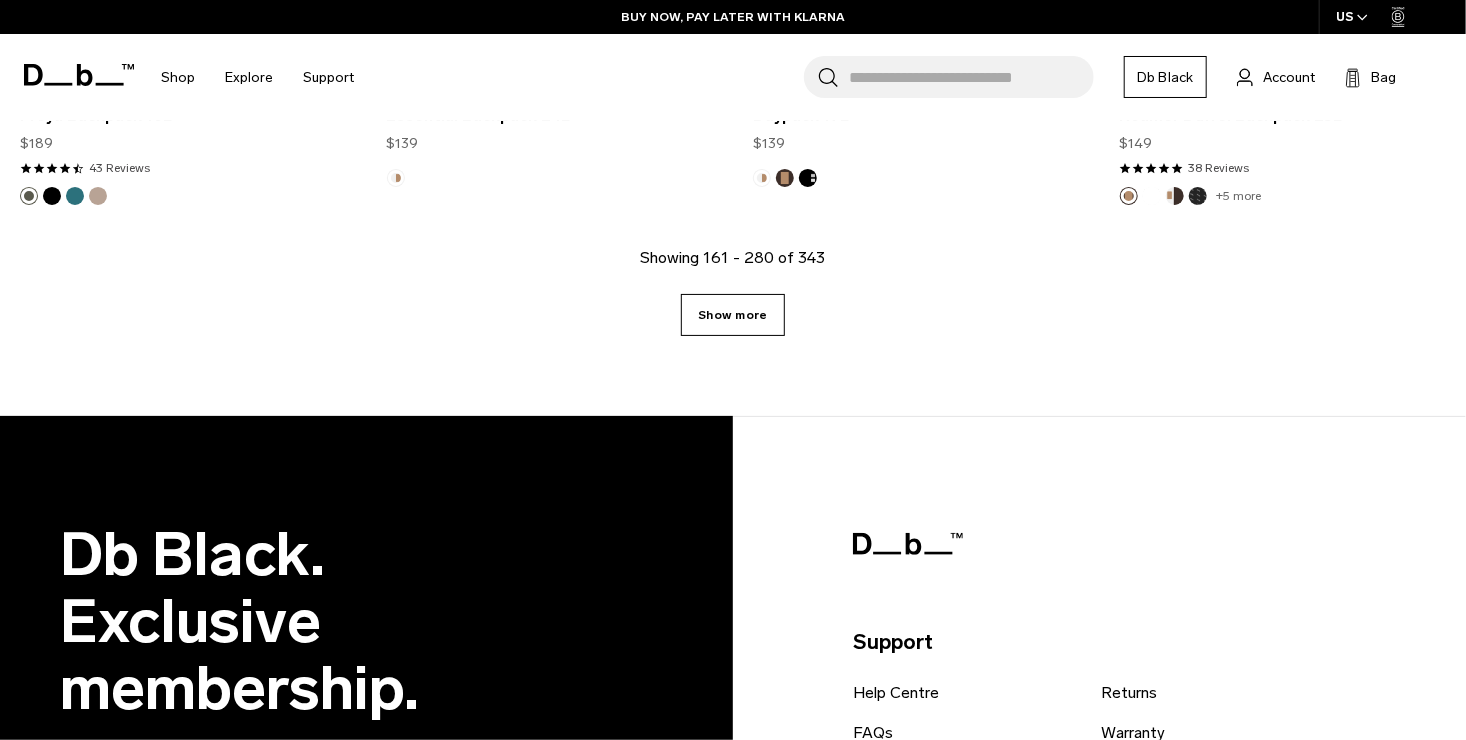 click on "Show more" at bounding box center (732, 315) 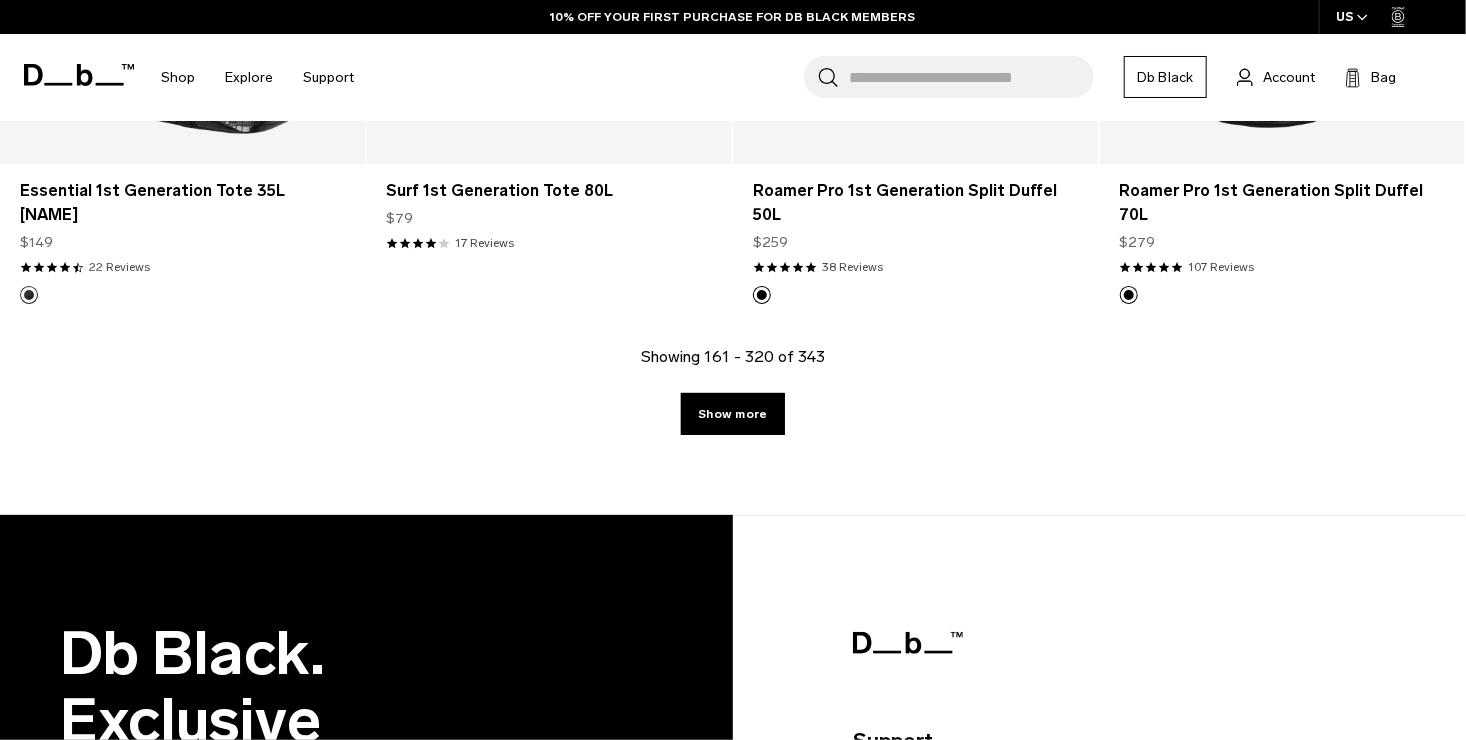 scroll, scrollTop: 22970, scrollLeft: 0, axis: vertical 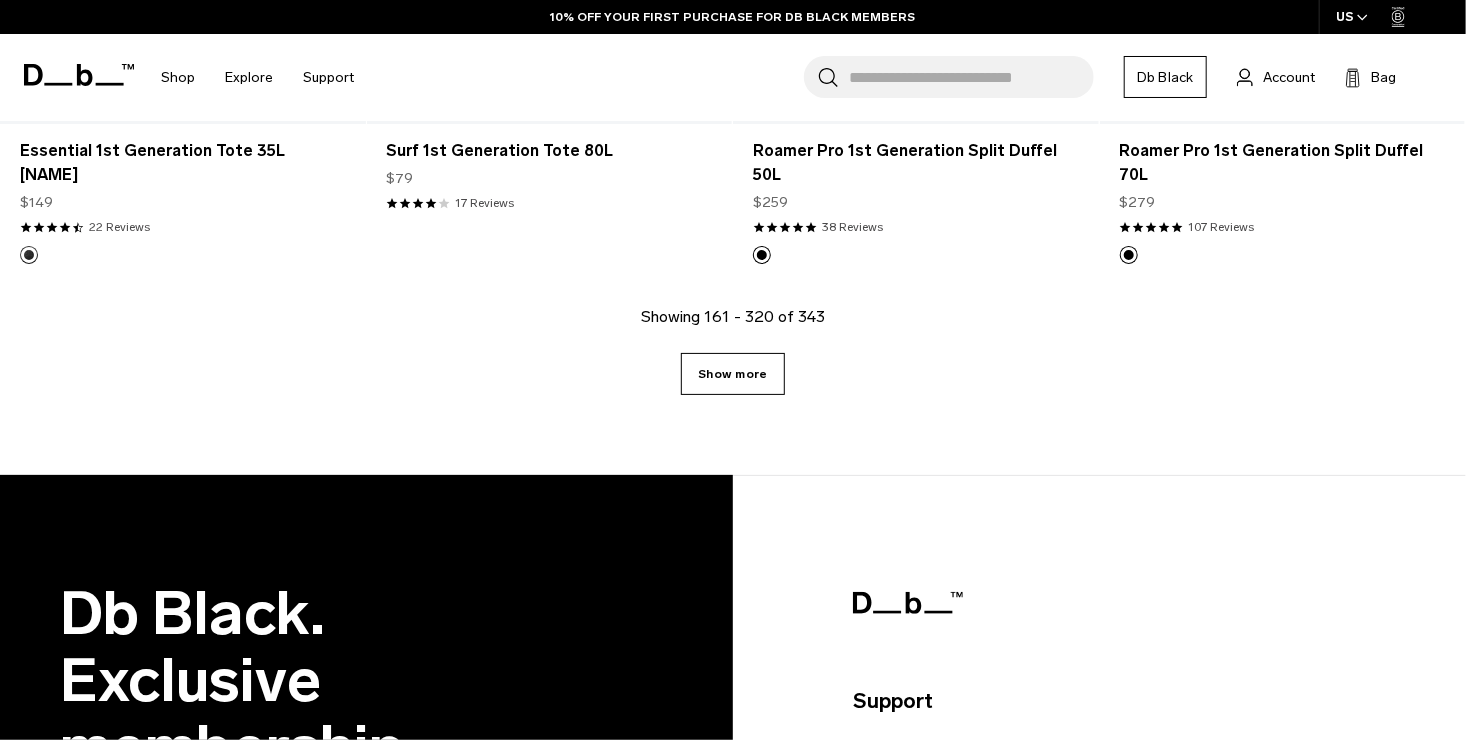 click on "Show more" at bounding box center (732, 374) 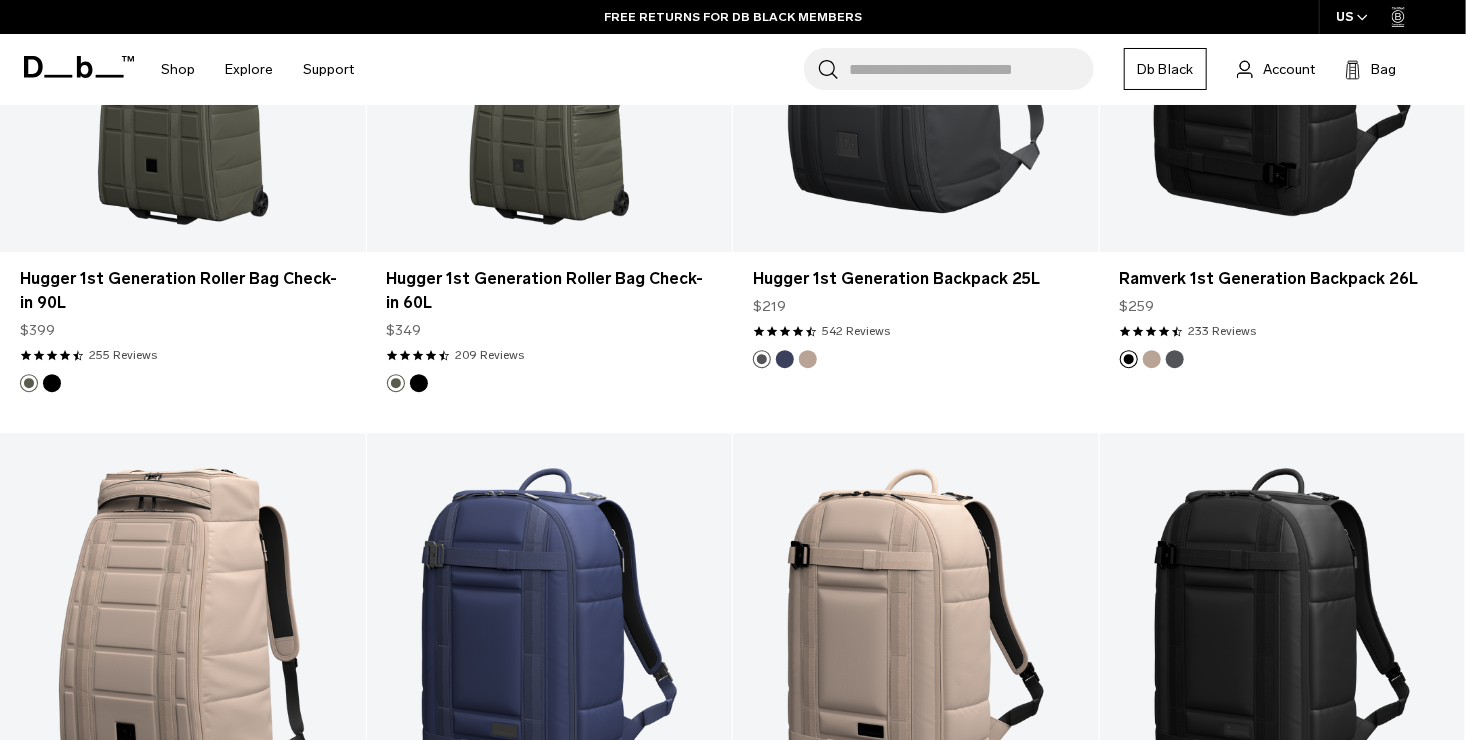 scroll, scrollTop: 21092, scrollLeft: 0, axis: vertical 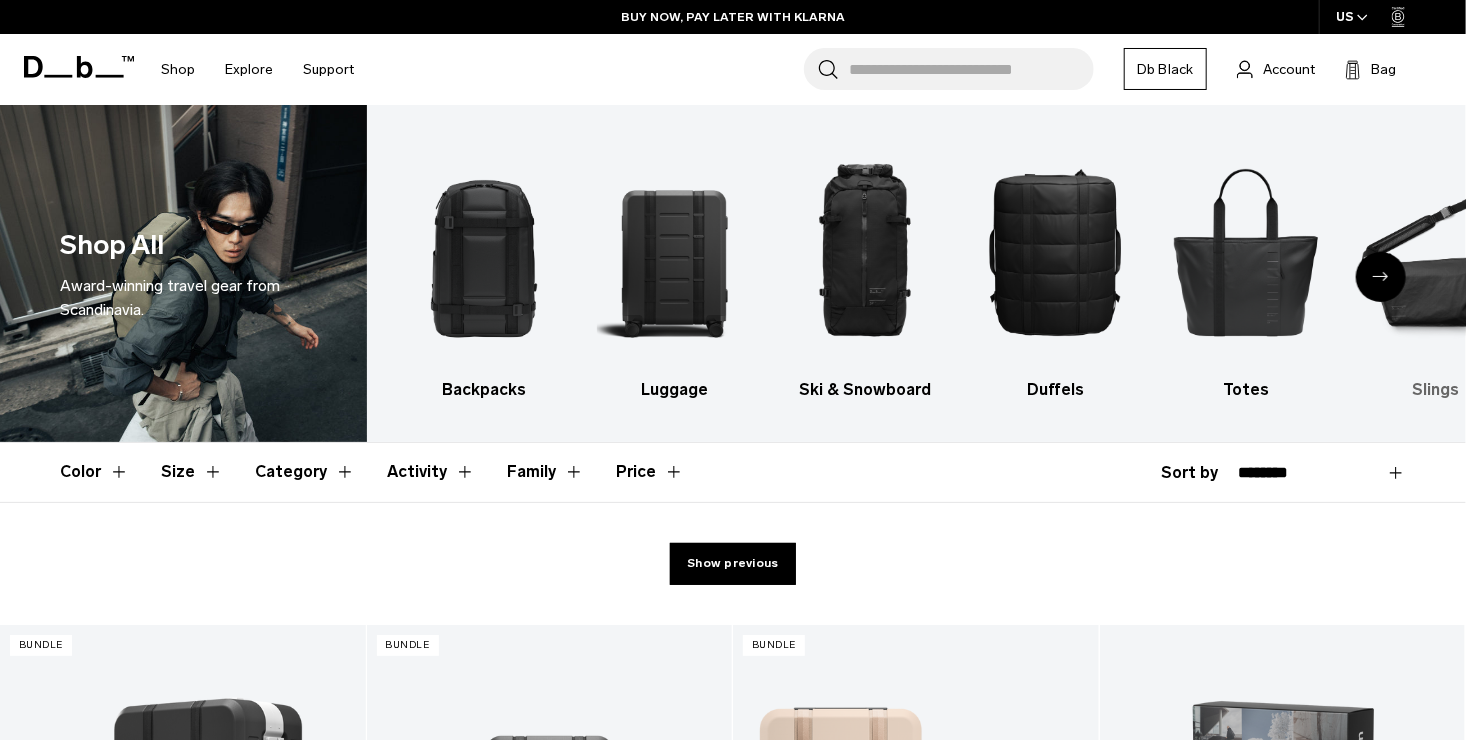 click at bounding box center [1436, 251] 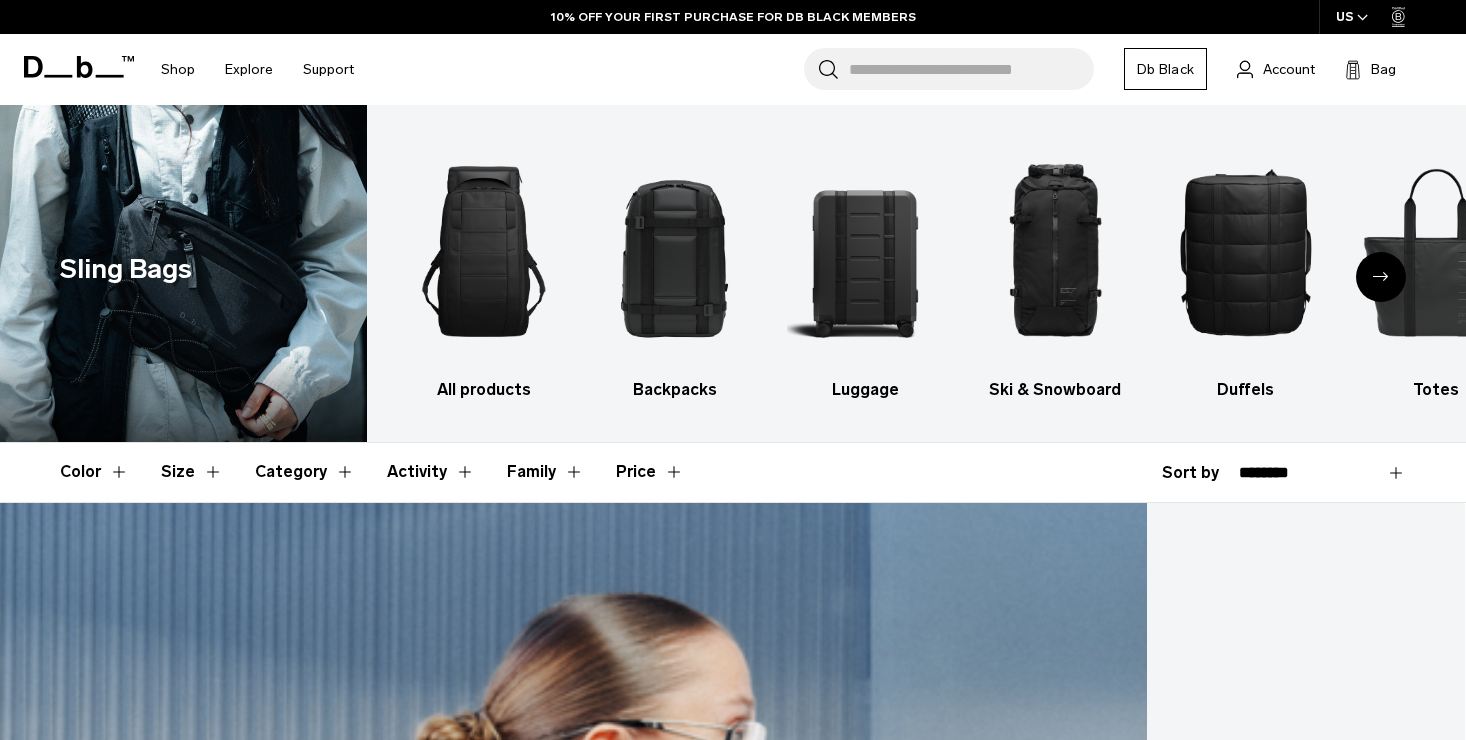 scroll, scrollTop: 0, scrollLeft: 0, axis: both 